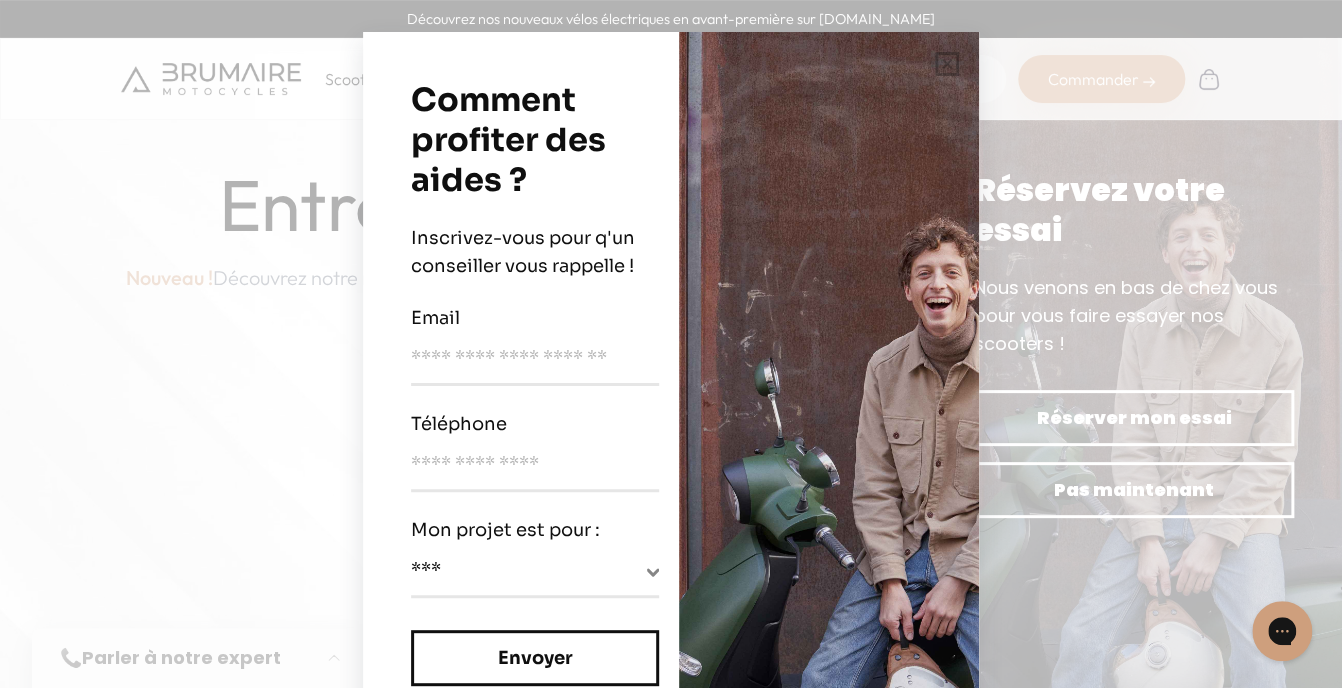 scroll, scrollTop: 0, scrollLeft: 0, axis: both 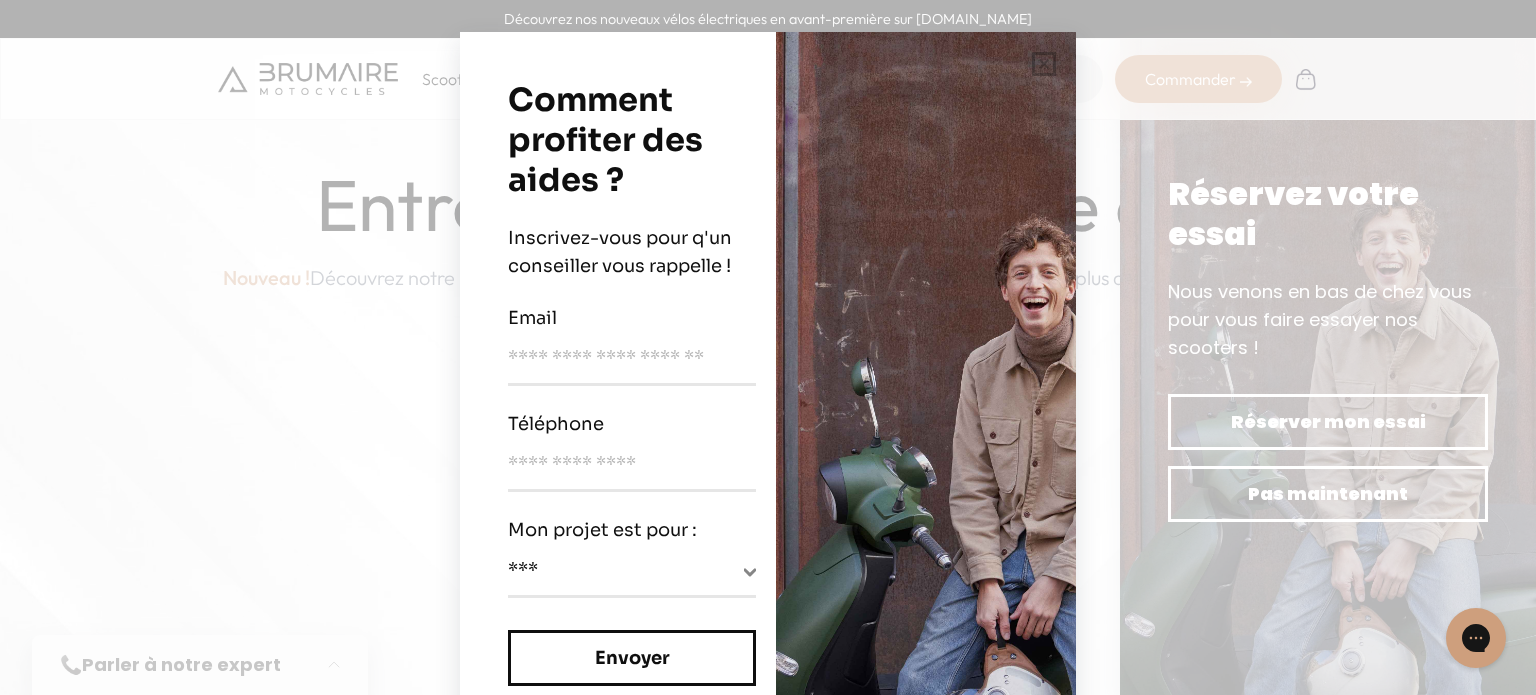 click on "Mon projet est pour :" at bounding box center (632, 530) 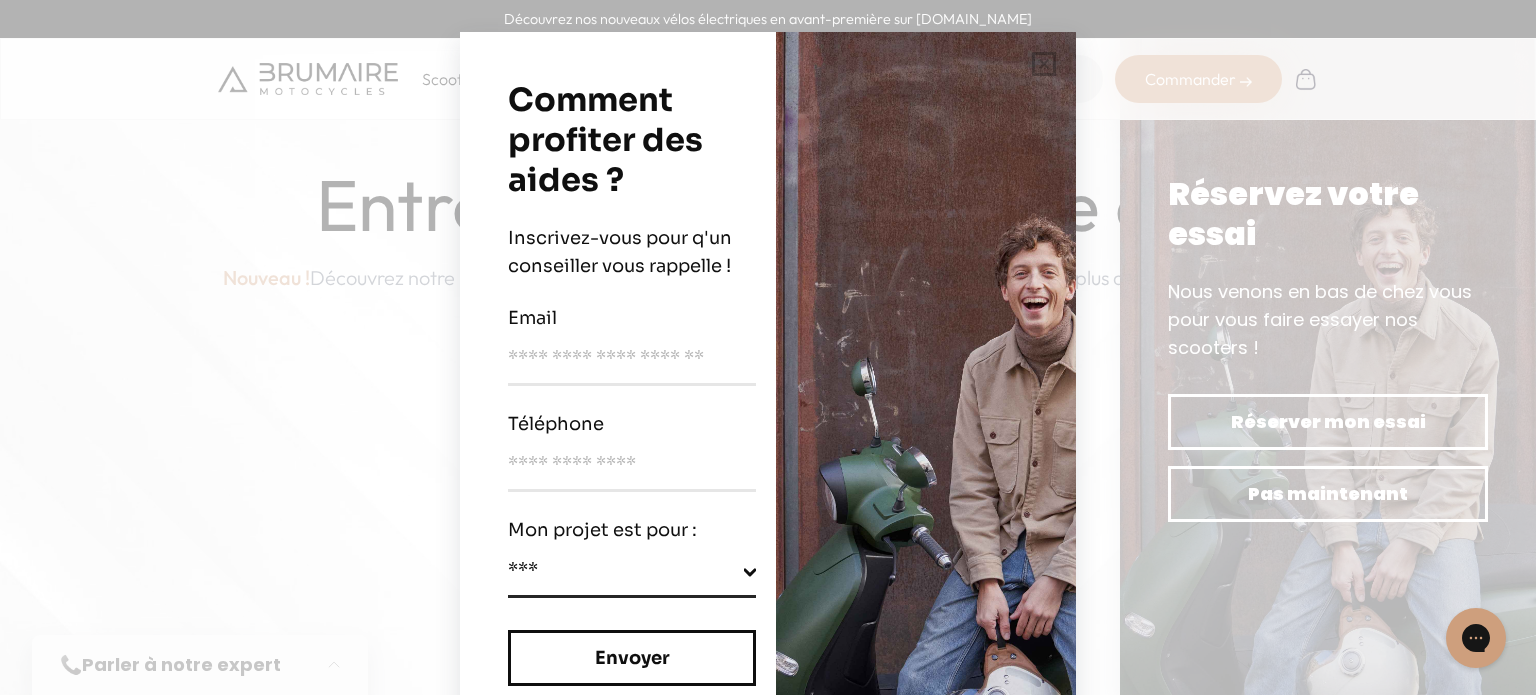 click on "**********" at bounding box center (632, 575) 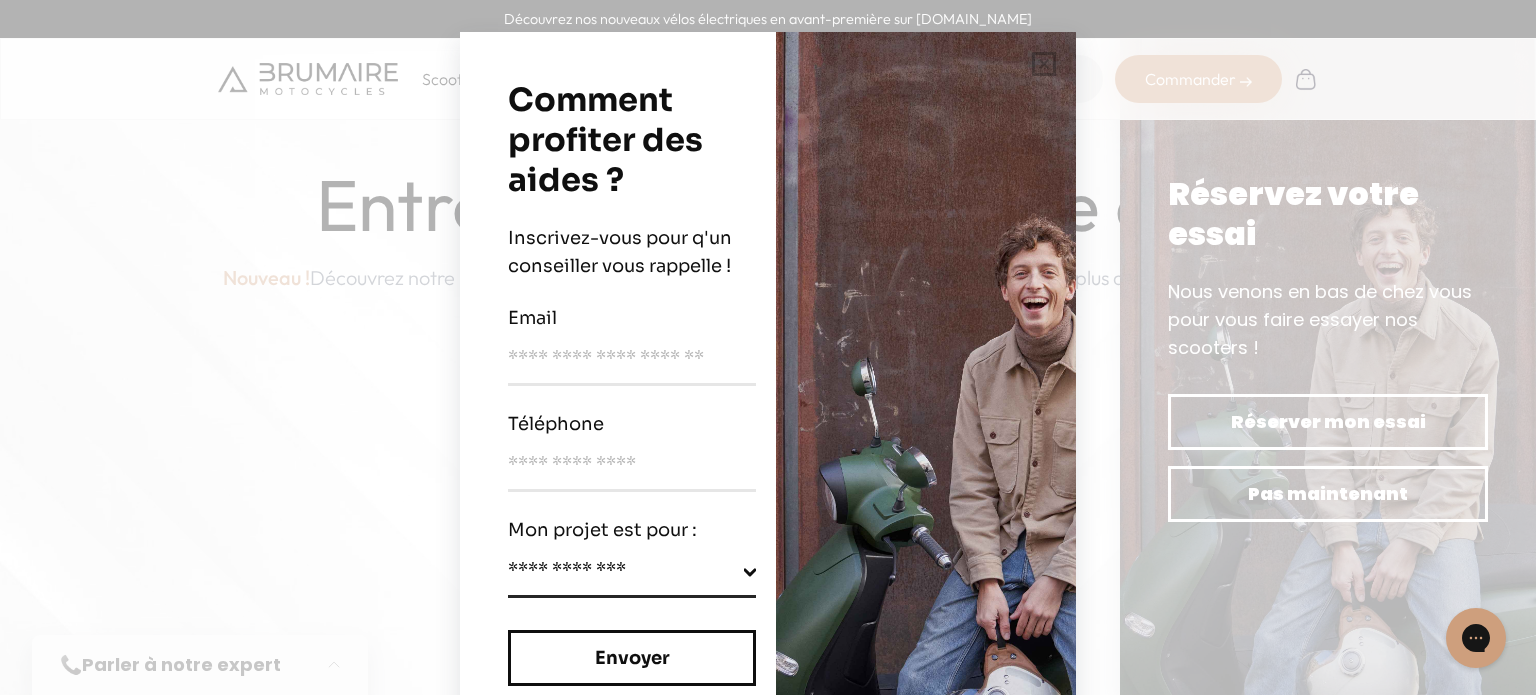 click on "**********" at bounding box center [632, 575] 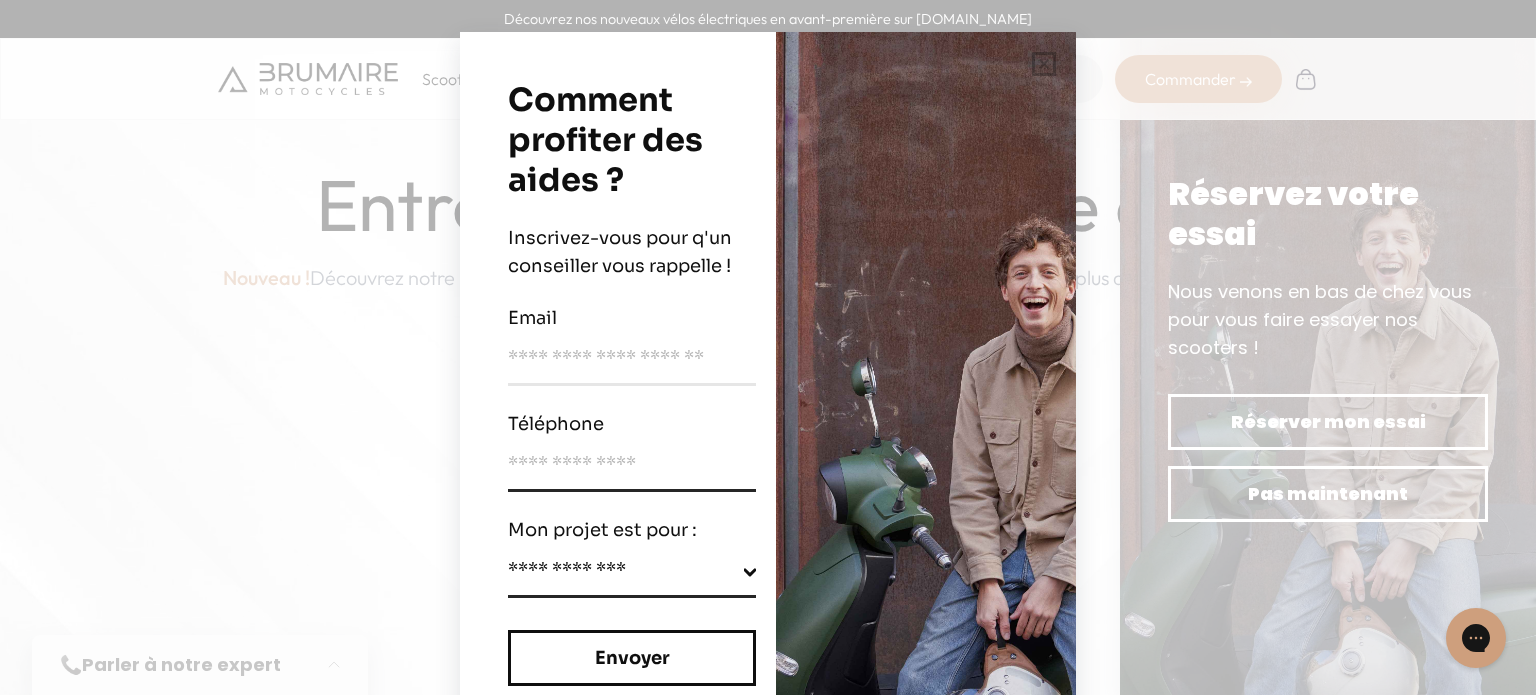 click at bounding box center (632, 471) 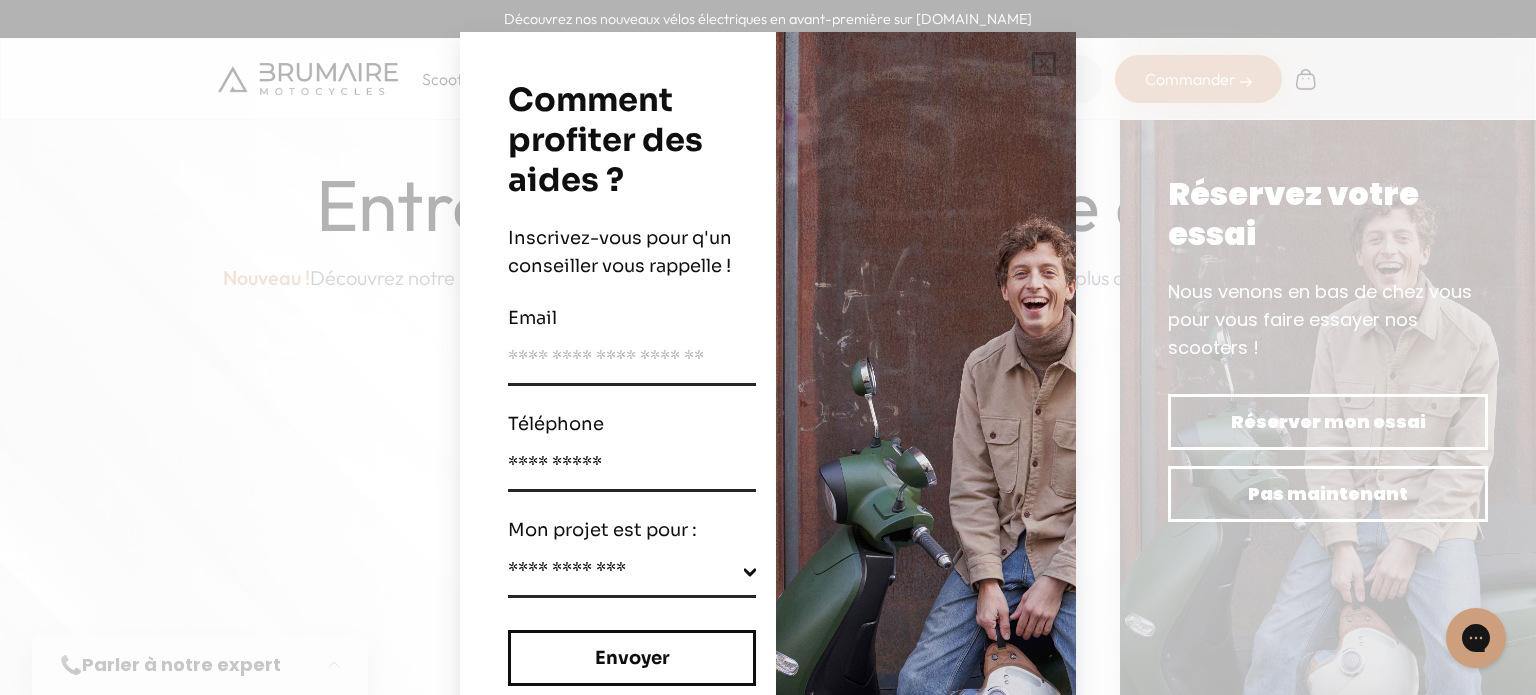 click at bounding box center [632, 365] 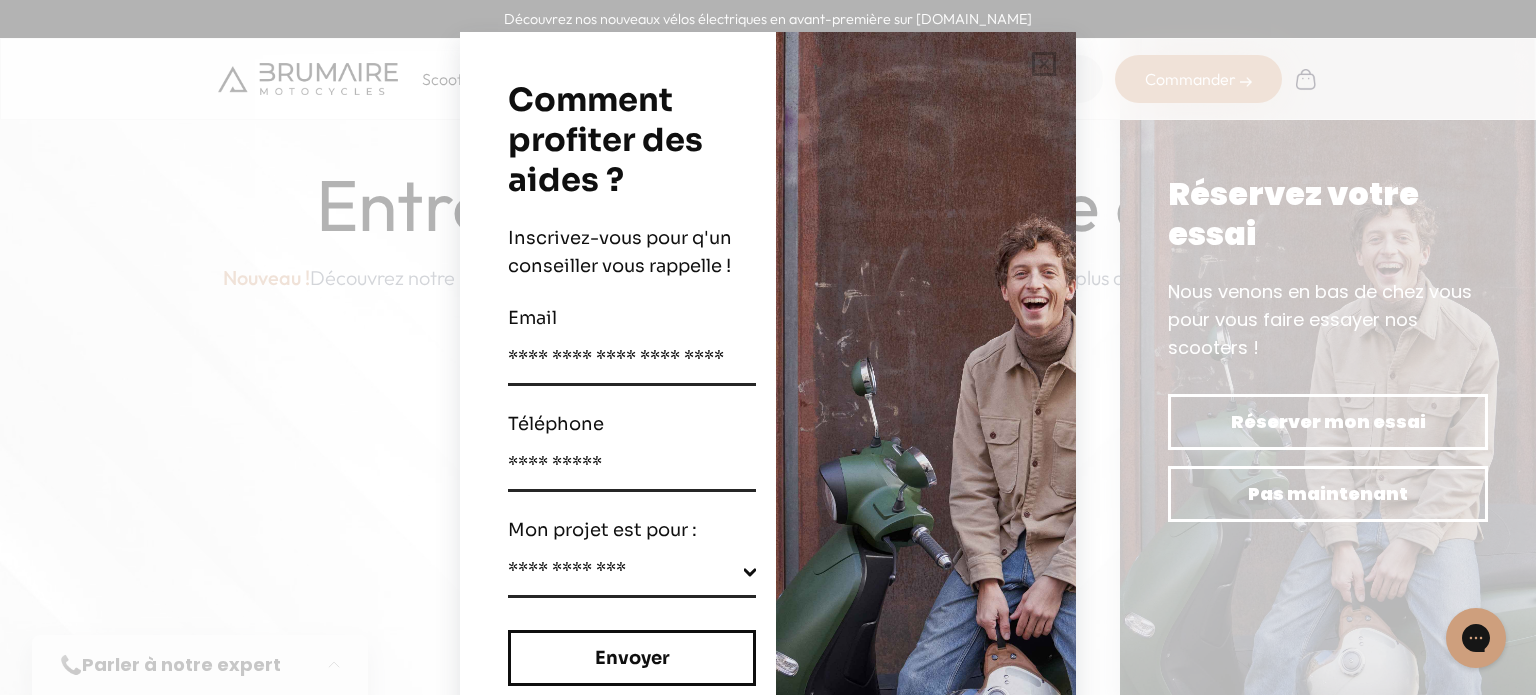 click on "Envoyer" at bounding box center (632, 658) 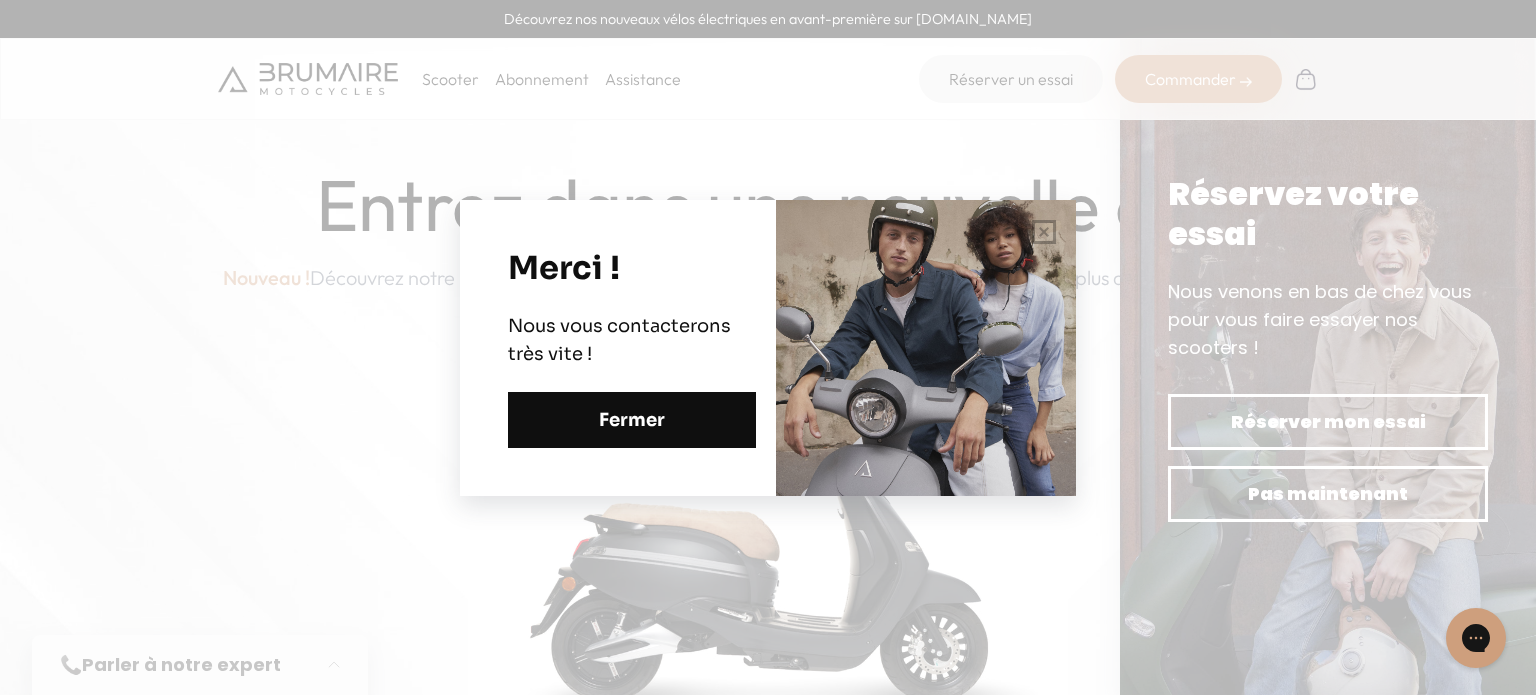click on "Fermer" at bounding box center [632, 420] 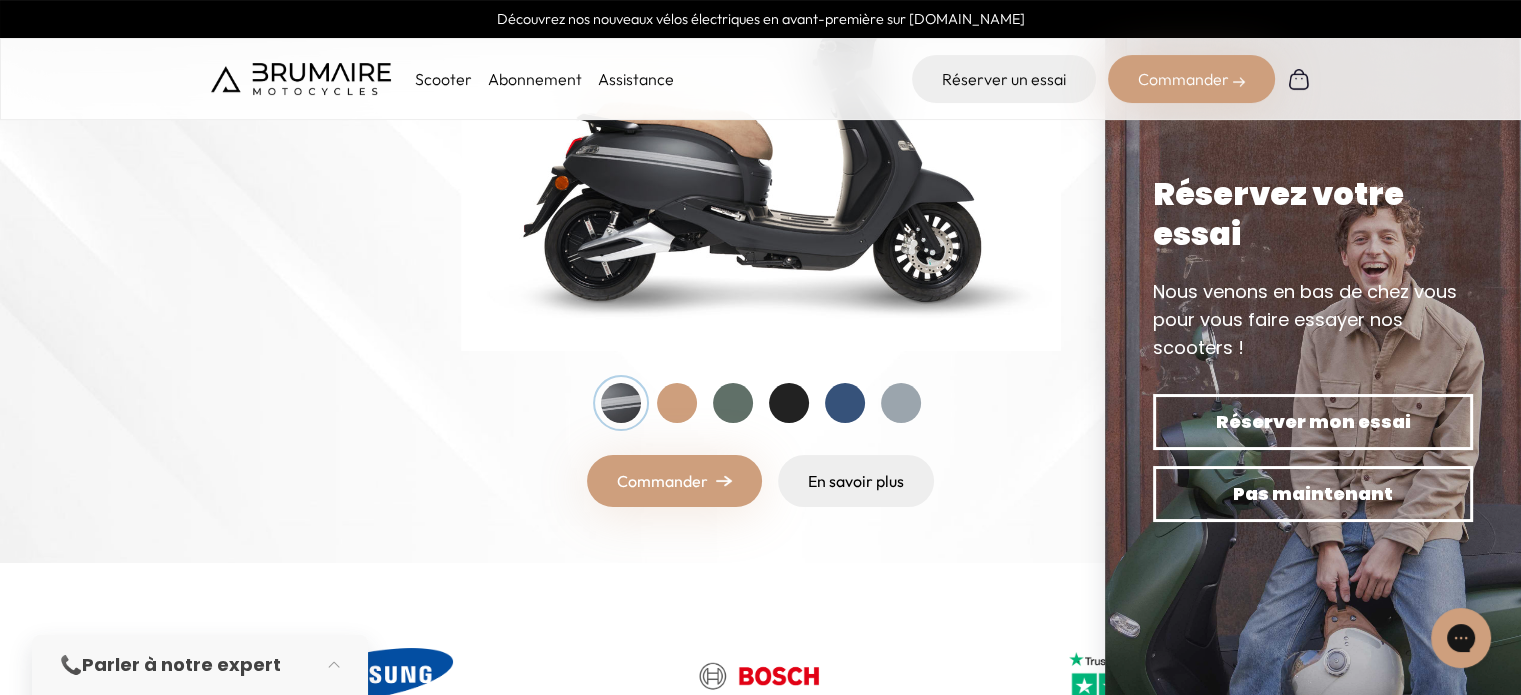 scroll, scrollTop: 400, scrollLeft: 0, axis: vertical 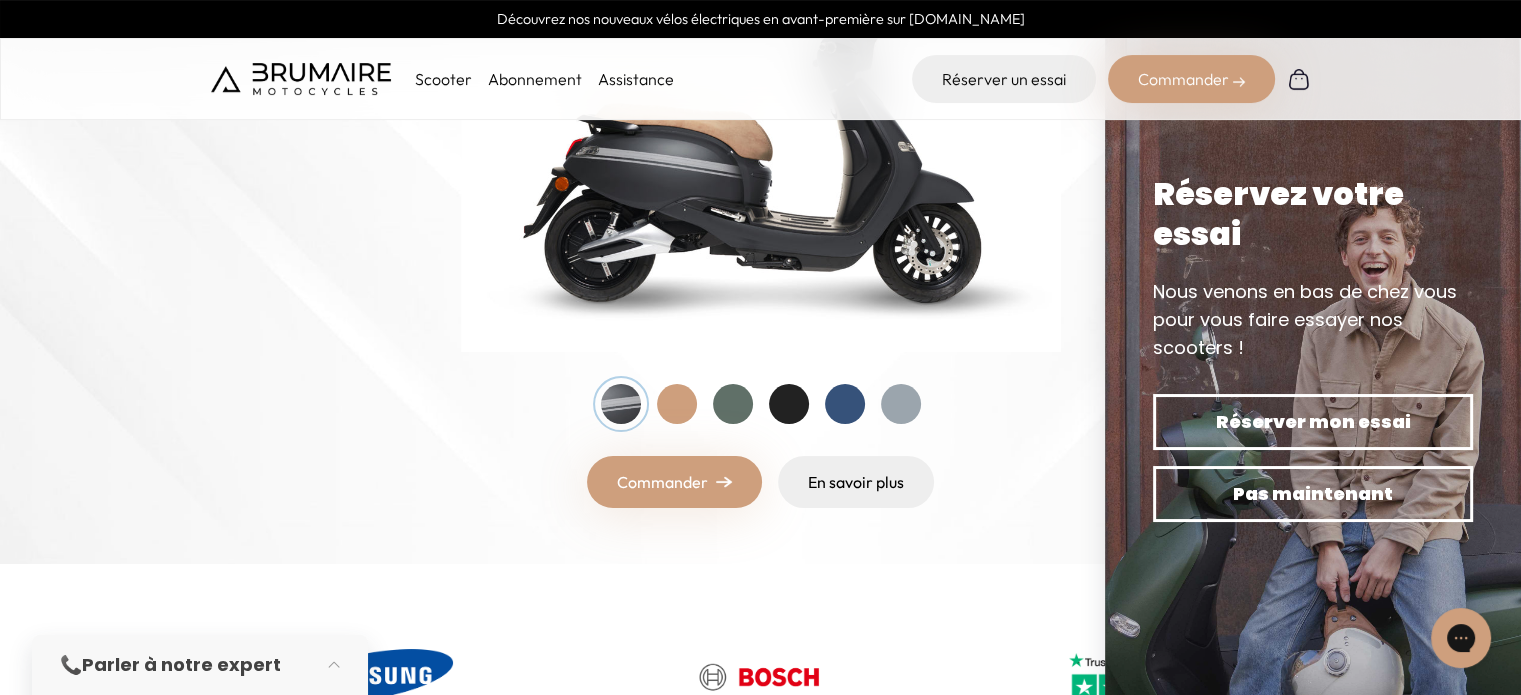 click at bounding box center [761, 404] 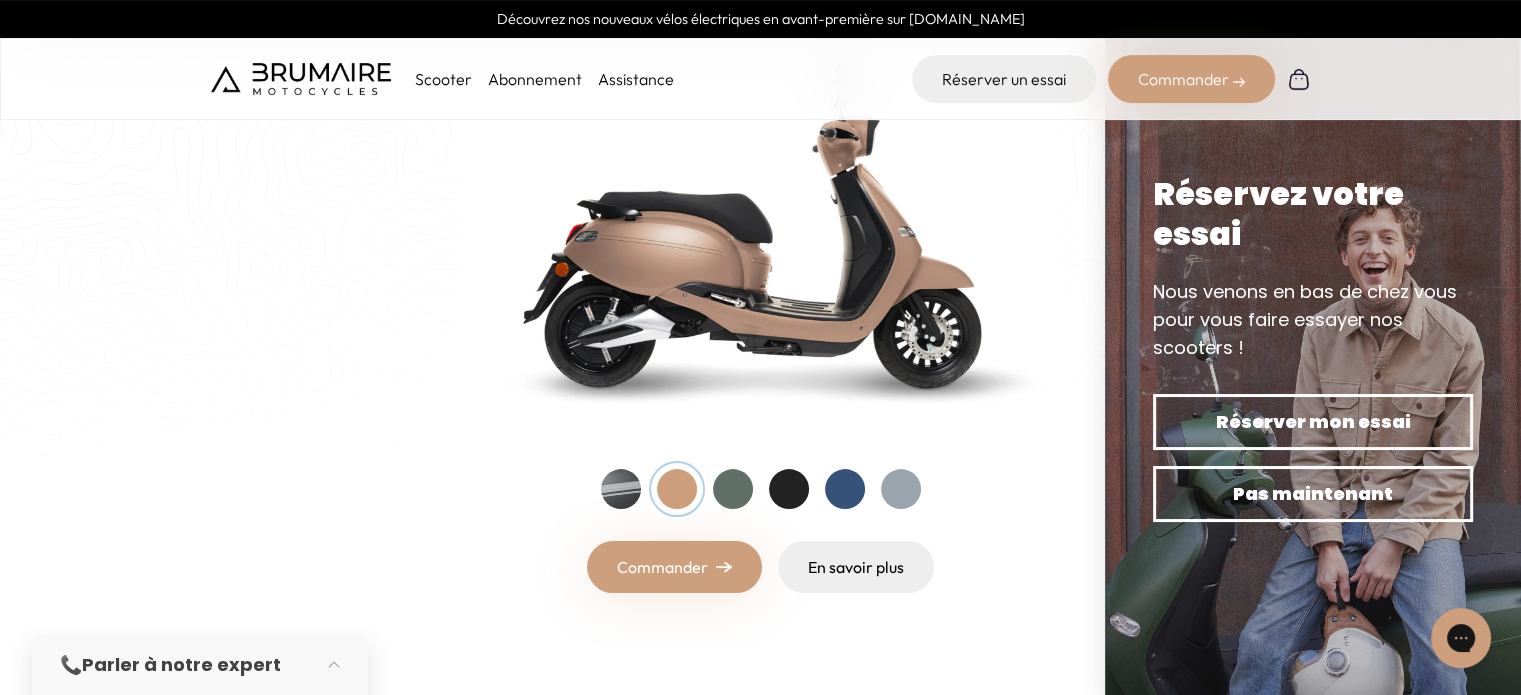 scroll, scrollTop: 200, scrollLeft: 0, axis: vertical 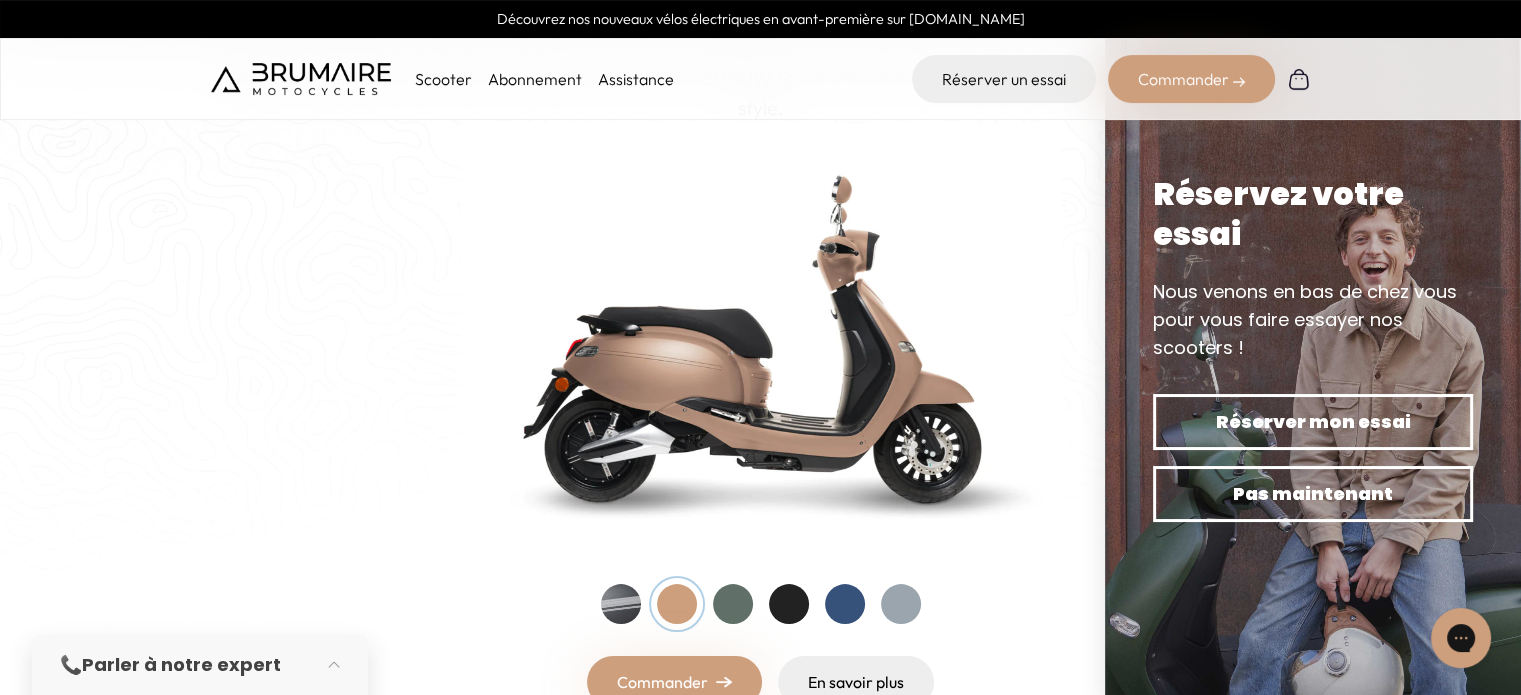 click at bounding box center [621, 604] 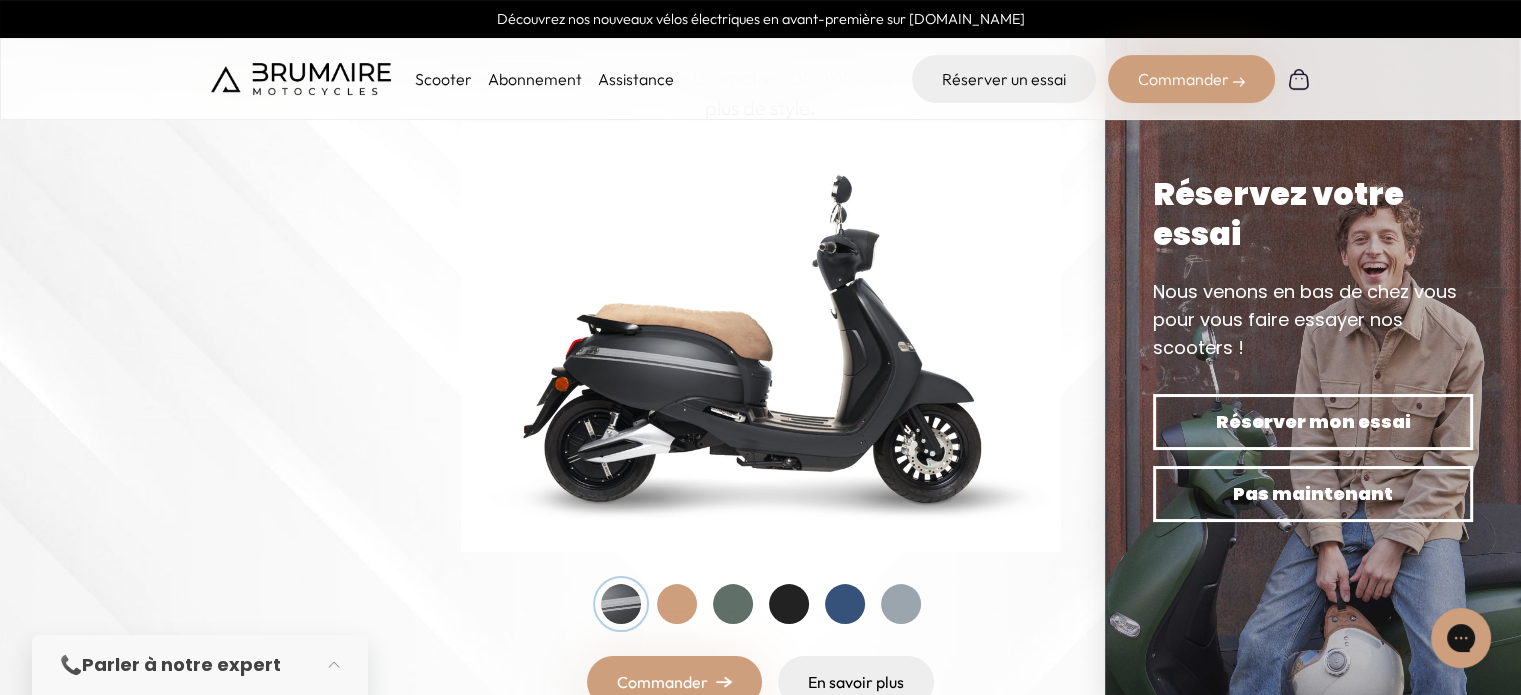 click at bounding box center (677, 604) 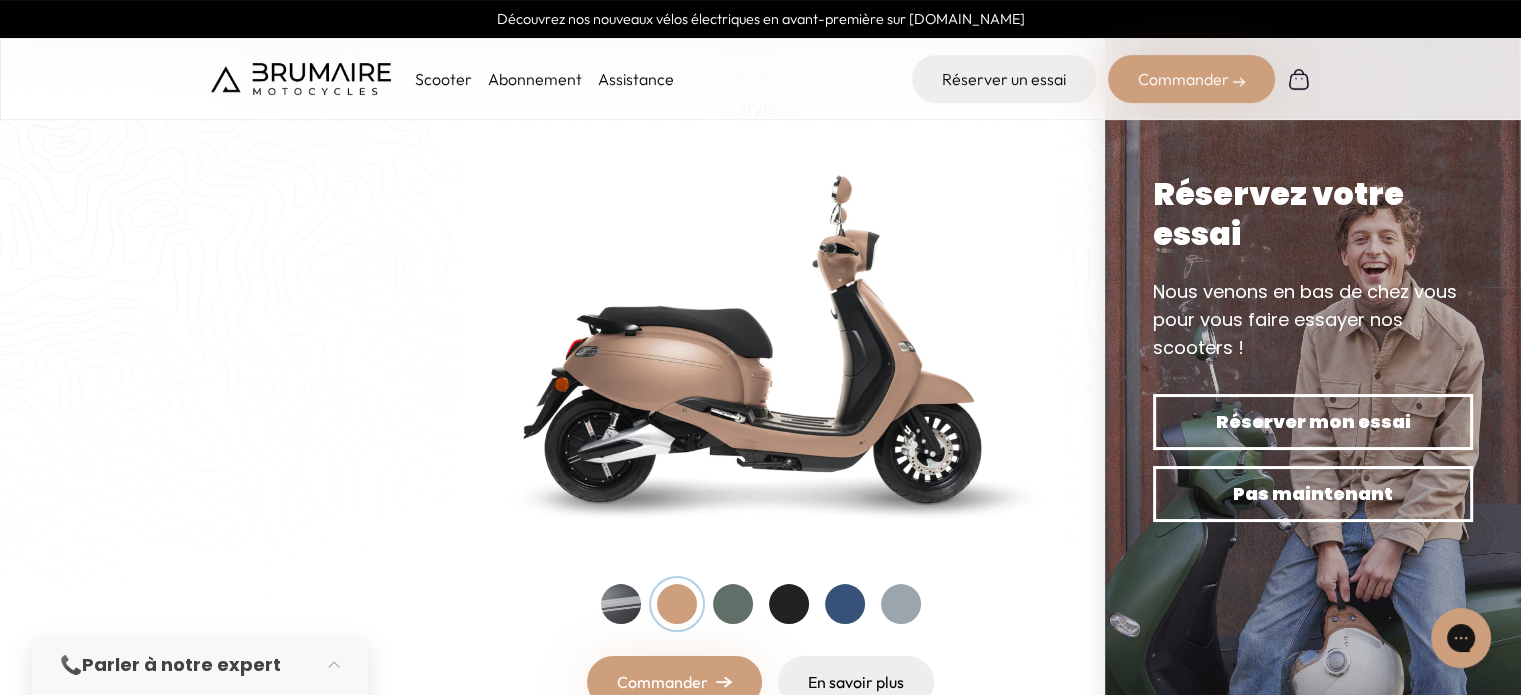 click at bounding box center [733, 604] 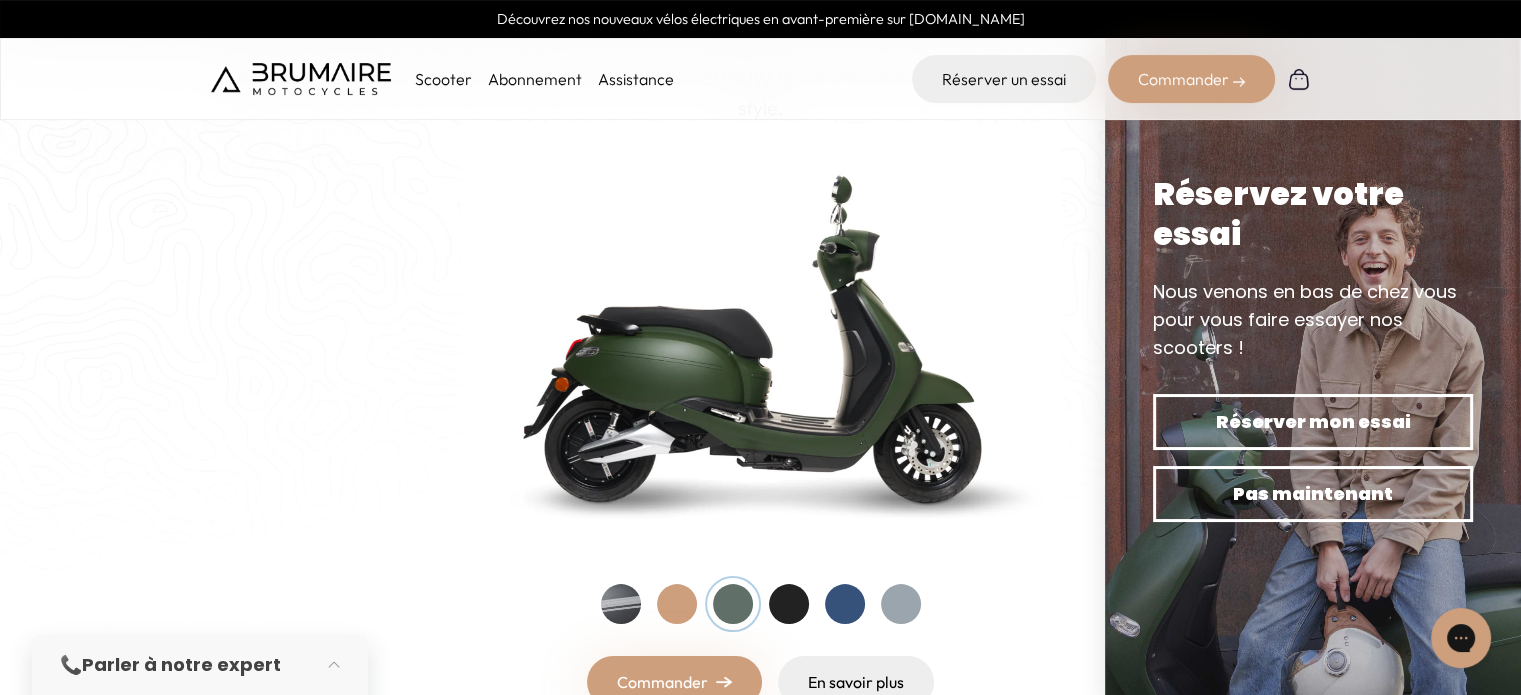 click at bounding box center (677, 604) 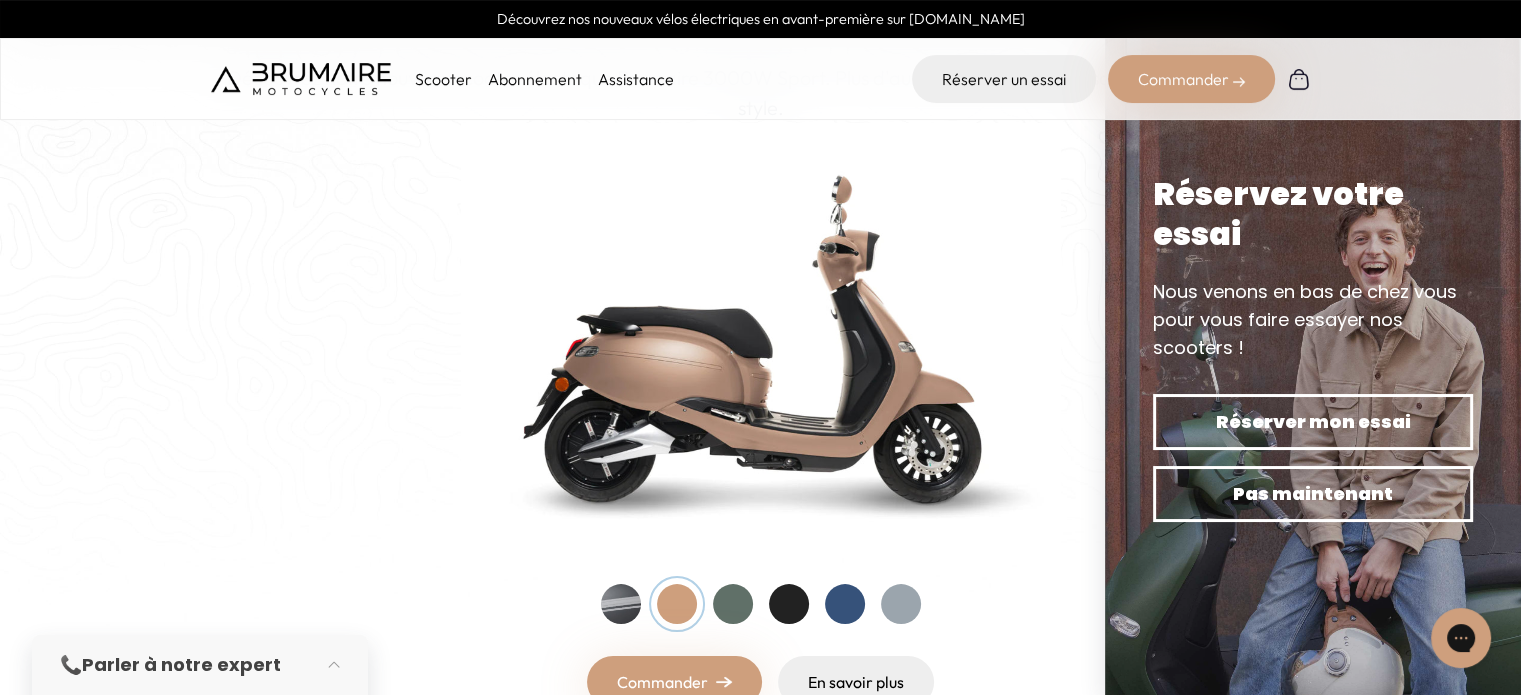 click at bounding box center (789, 604) 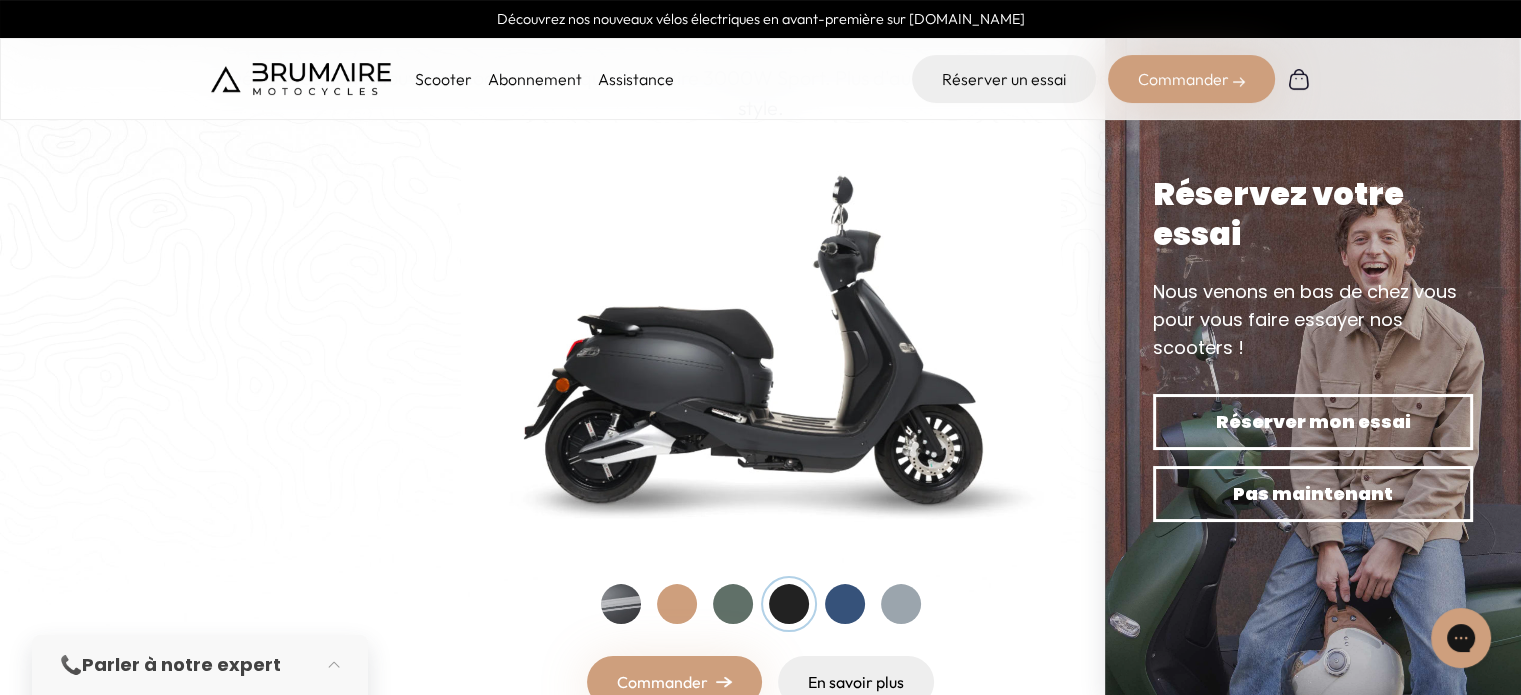drag, startPoint x: 869, startPoint y: 601, endPoint x: 844, endPoint y: 598, distance: 25.179358 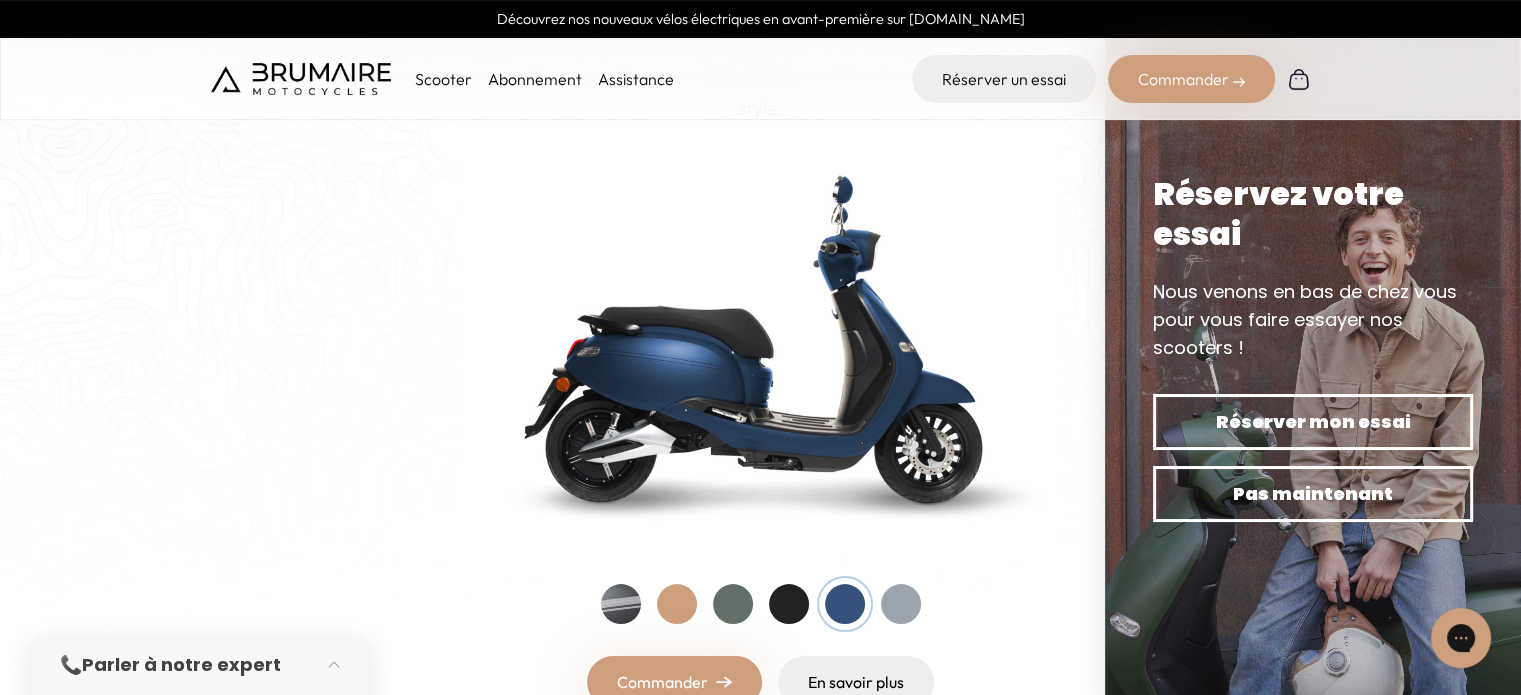 click at bounding box center [901, 604] 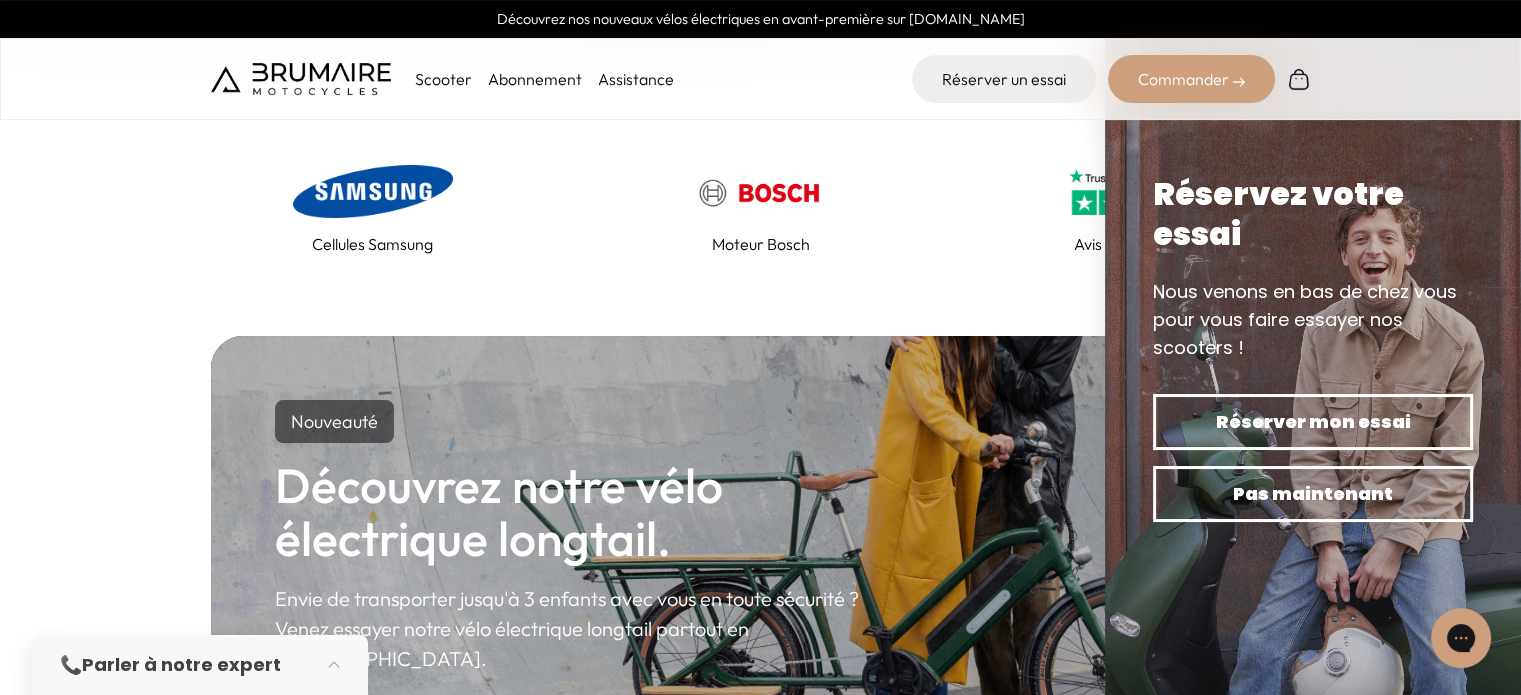 scroll, scrollTop: 1100, scrollLeft: 0, axis: vertical 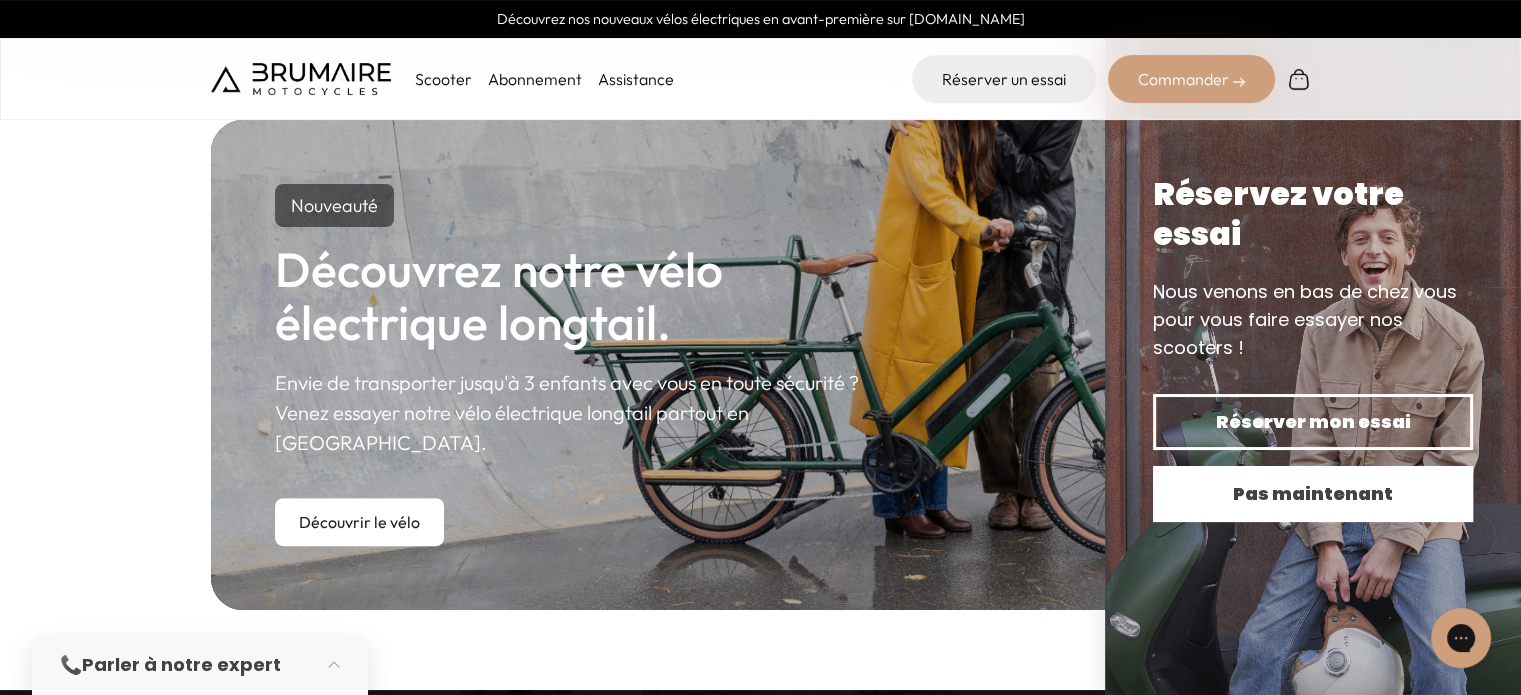click on "Pas maintenant" at bounding box center [1313, 494] 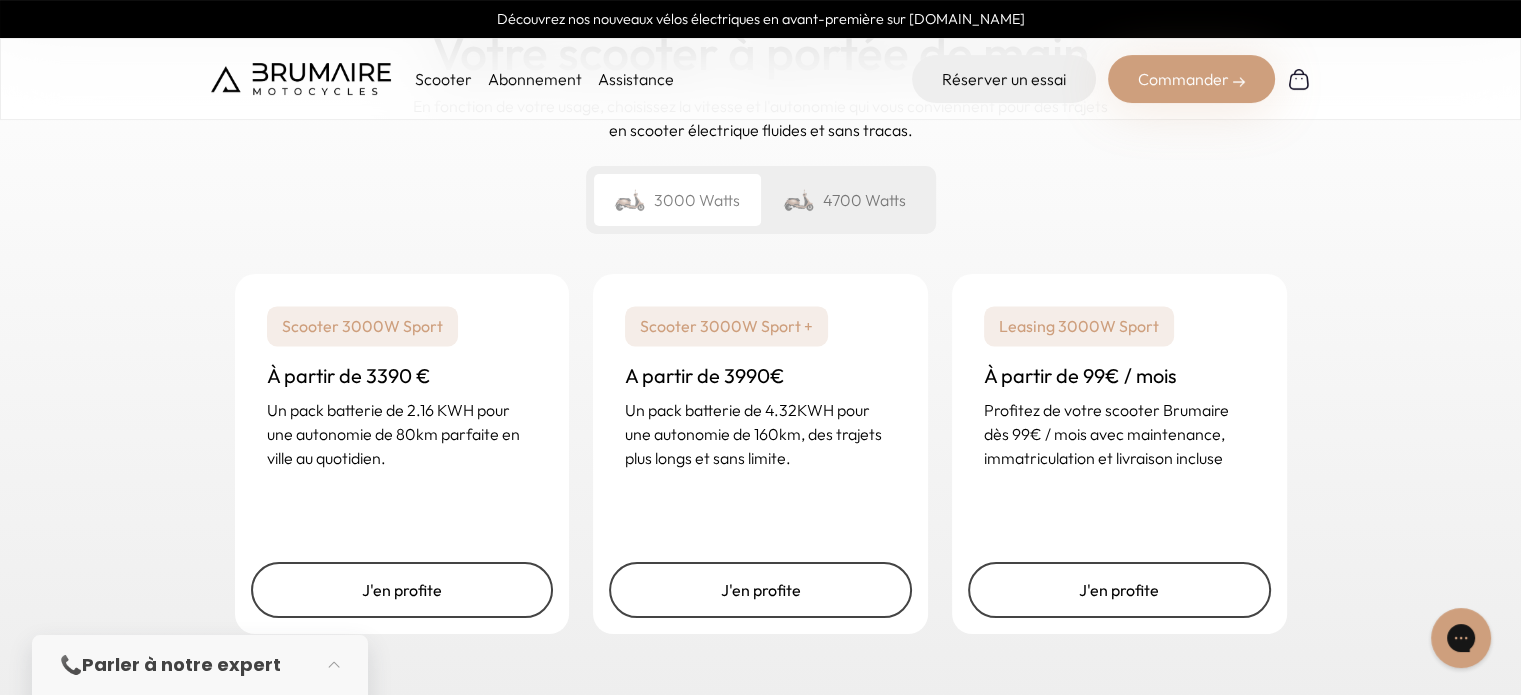 scroll, scrollTop: 3100, scrollLeft: 0, axis: vertical 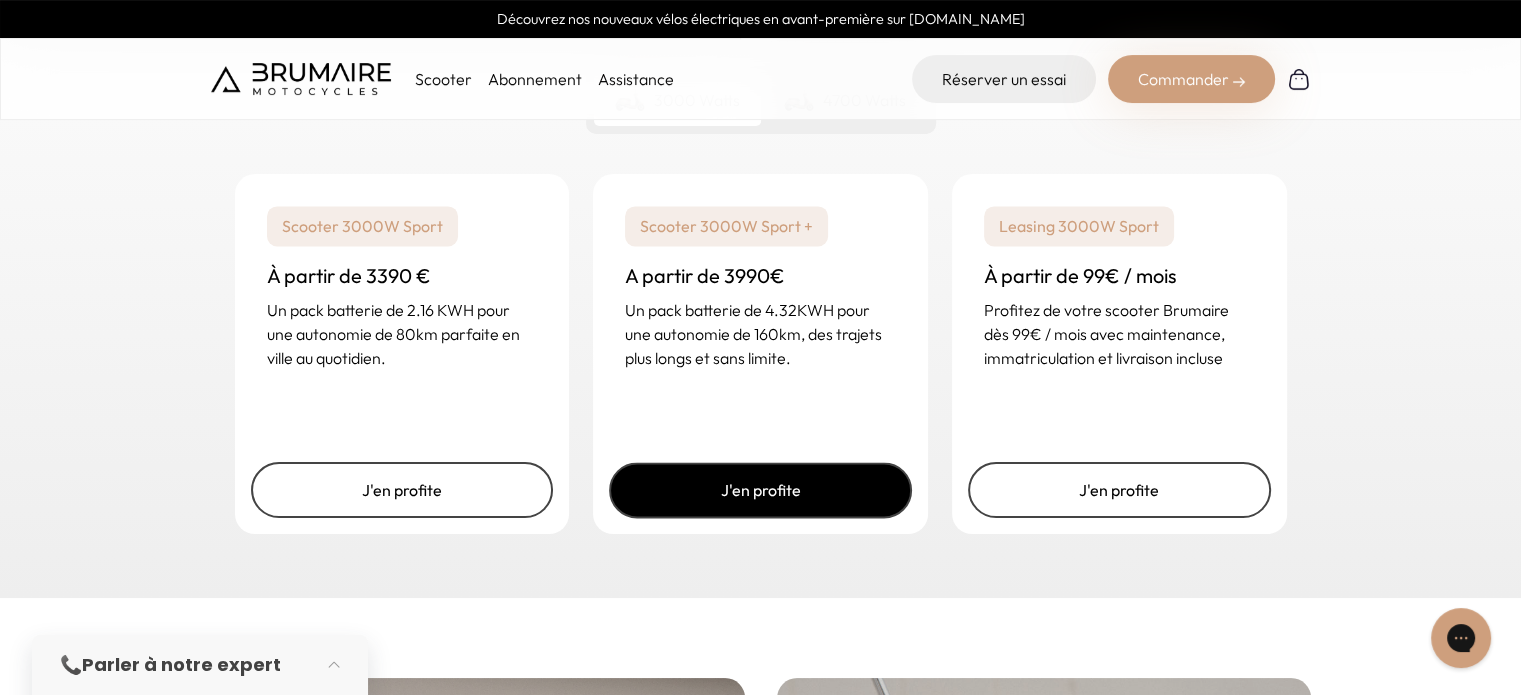 click on "J'en profite" at bounding box center (760, 490) 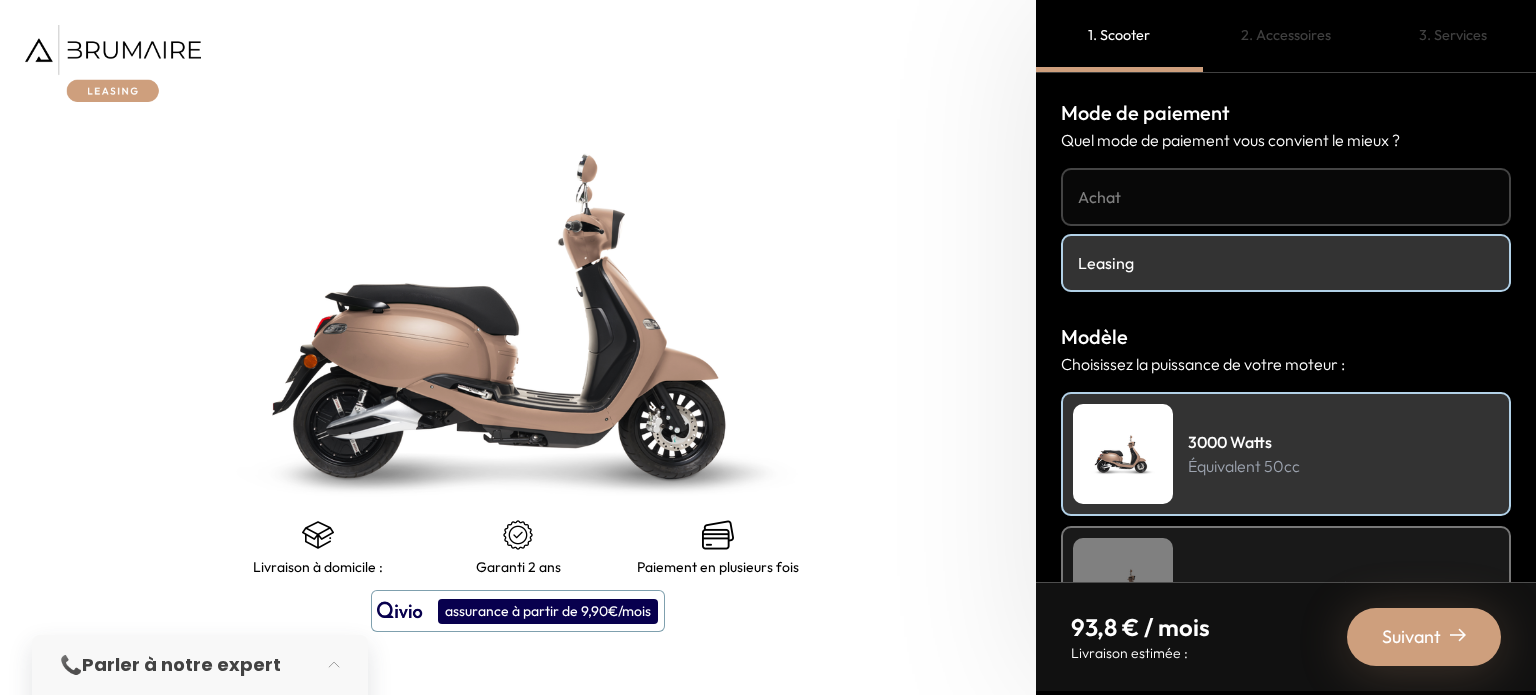 scroll, scrollTop: 0, scrollLeft: 0, axis: both 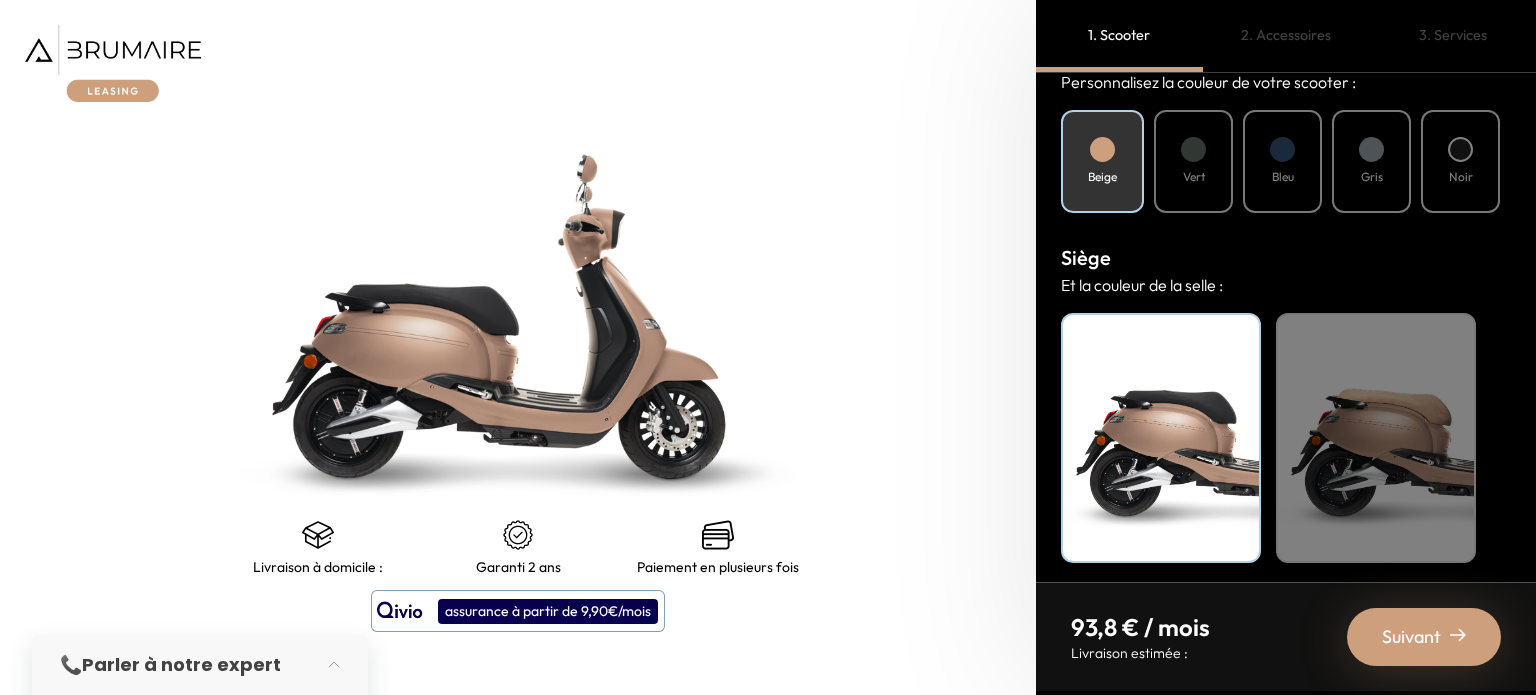 click on "Beige" at bounding box center [1376, 438] 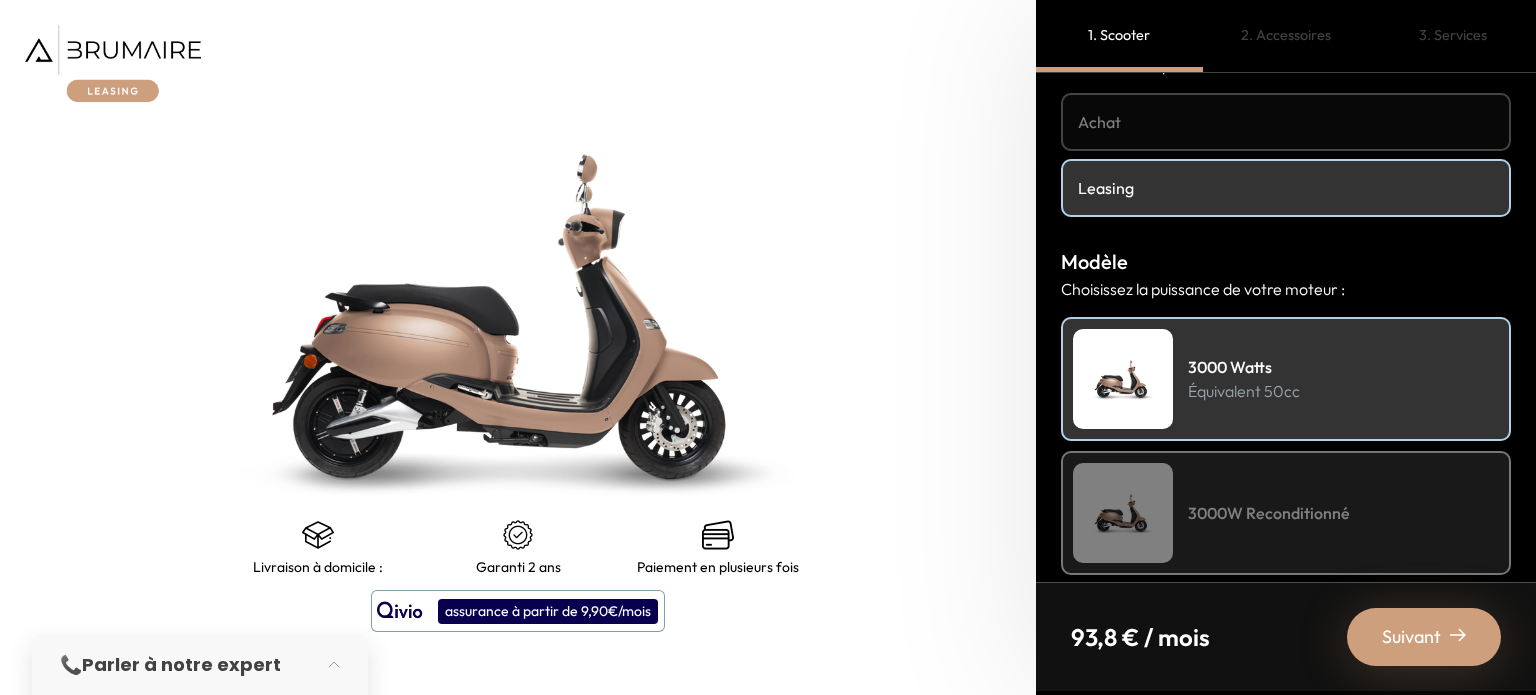 scroll, scrollTop: 0, scrollLeft: 0, axis: both 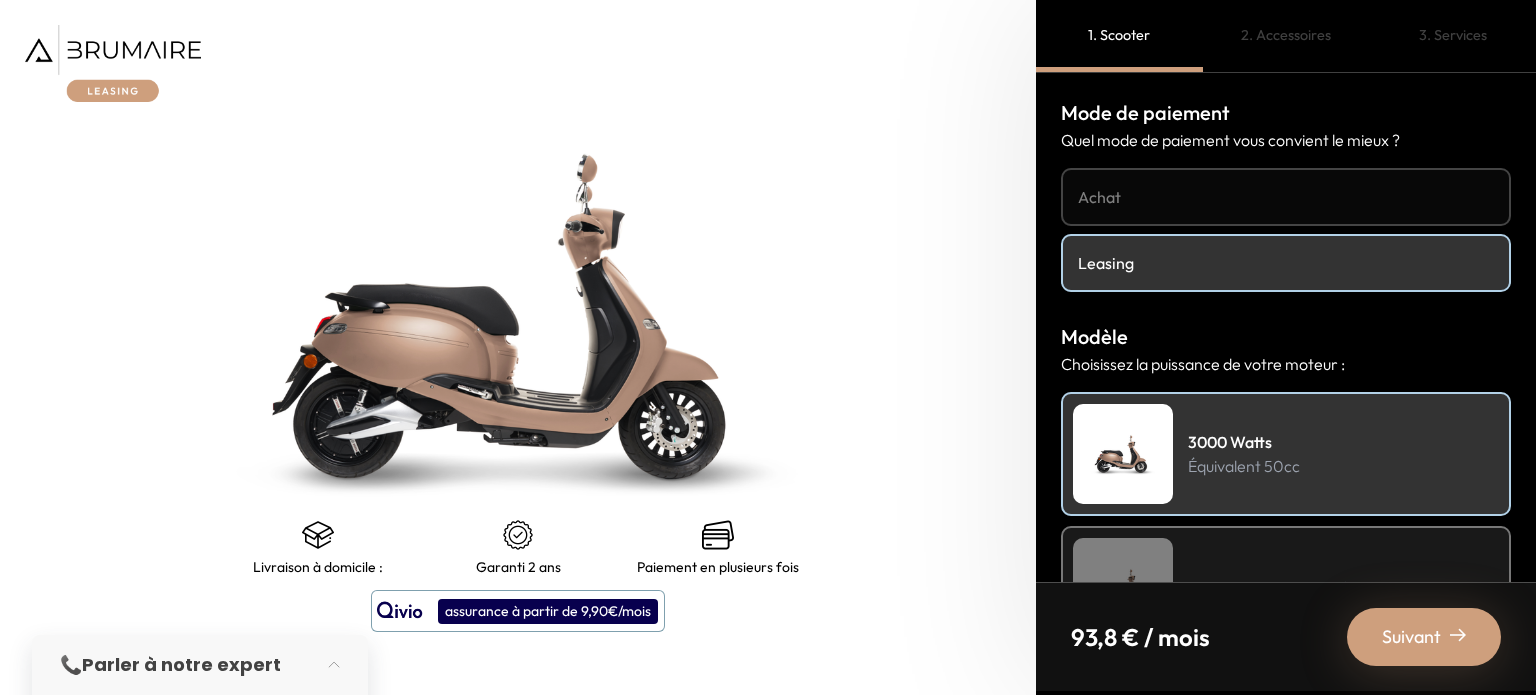 click on "Achat" at bounding box center [1286, 197] 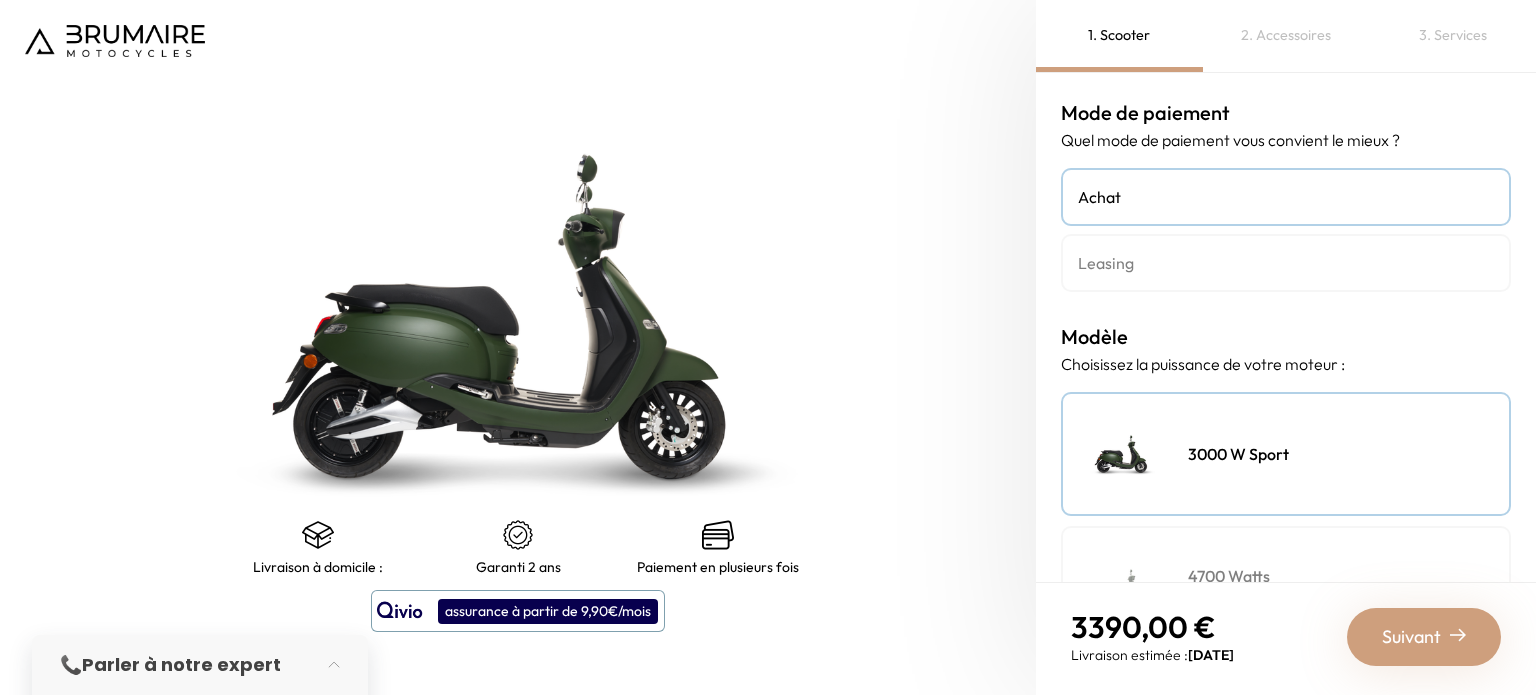 scroll, scrollTop: 0, scrollLeft: 0, axis: both 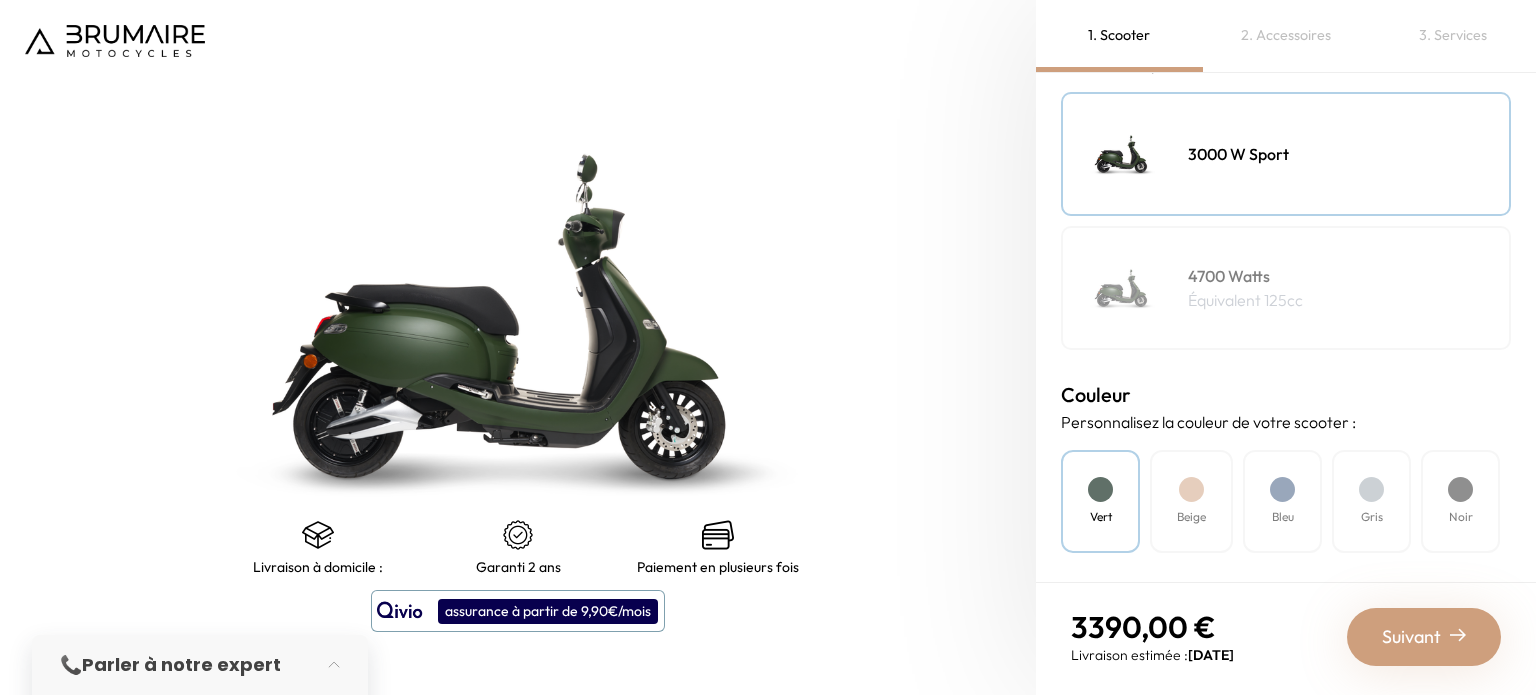 click at bounding box center (1191, 489) 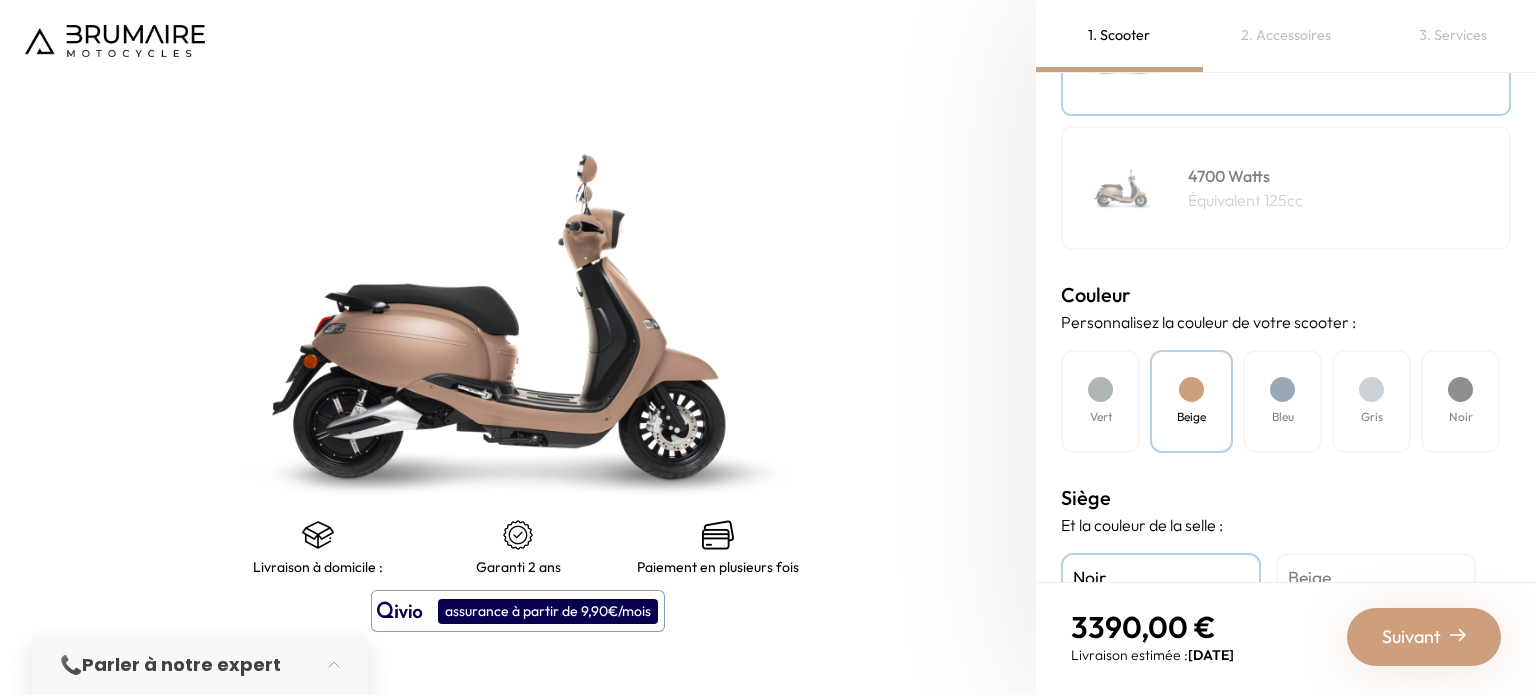 scroll, scrollTop: 224, scrollLeft: 0, axis: vertical 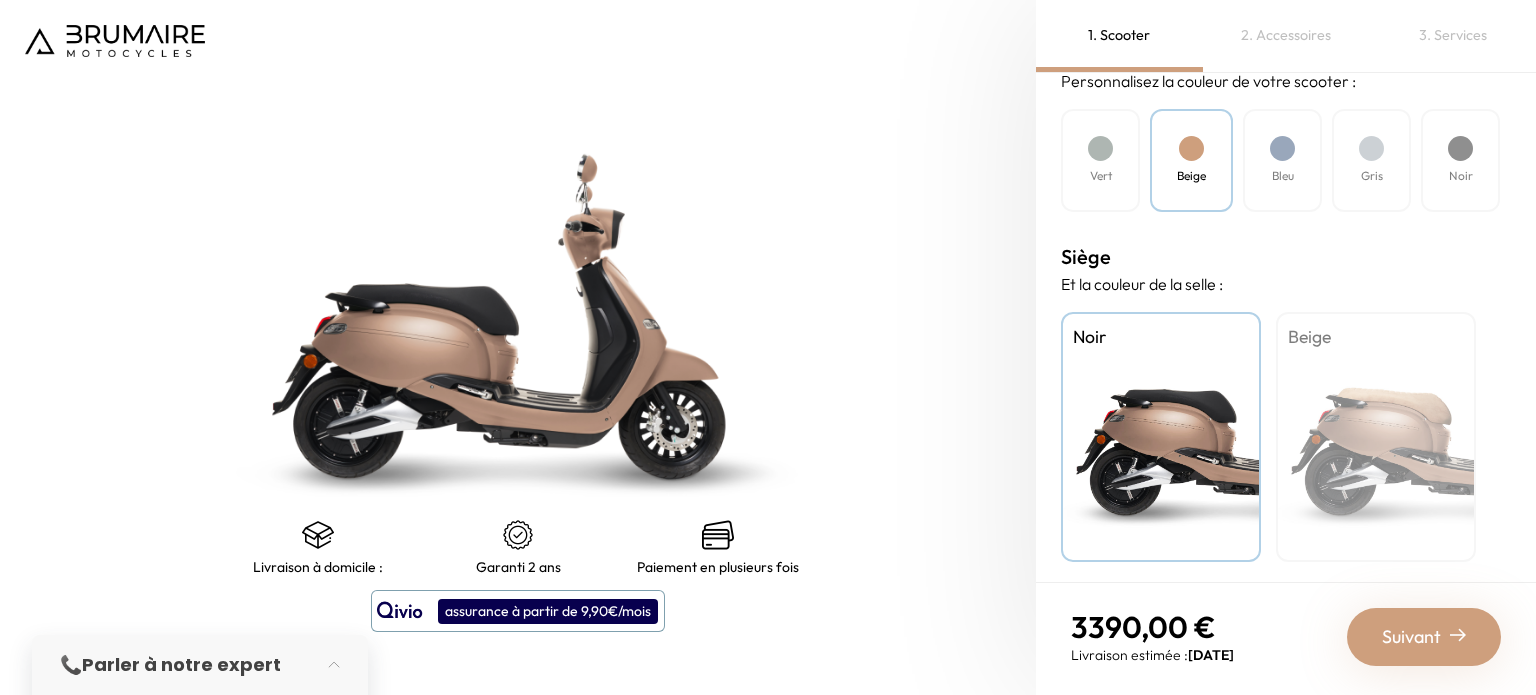 click on "Beige" at bounding box center (1376, 437) 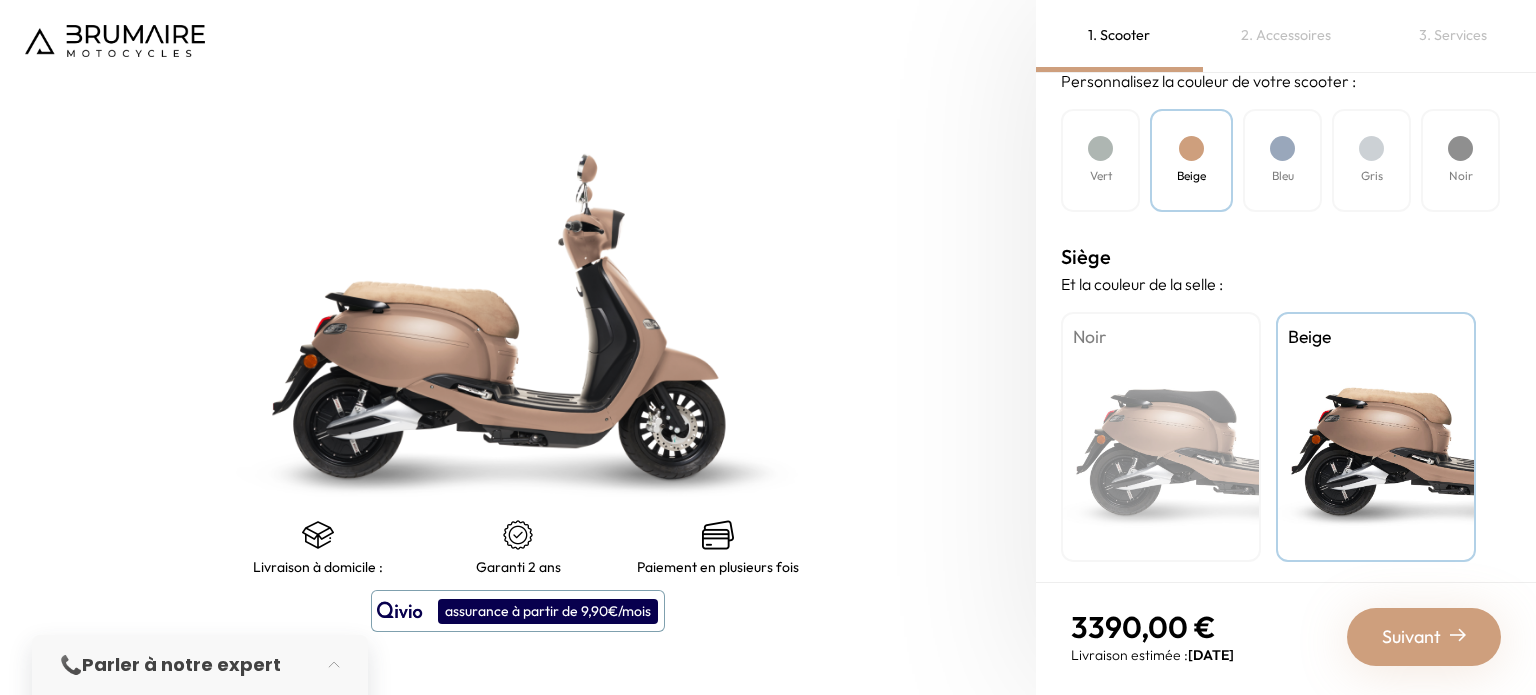 click on "Noir" at bounding box center [1161, 437] 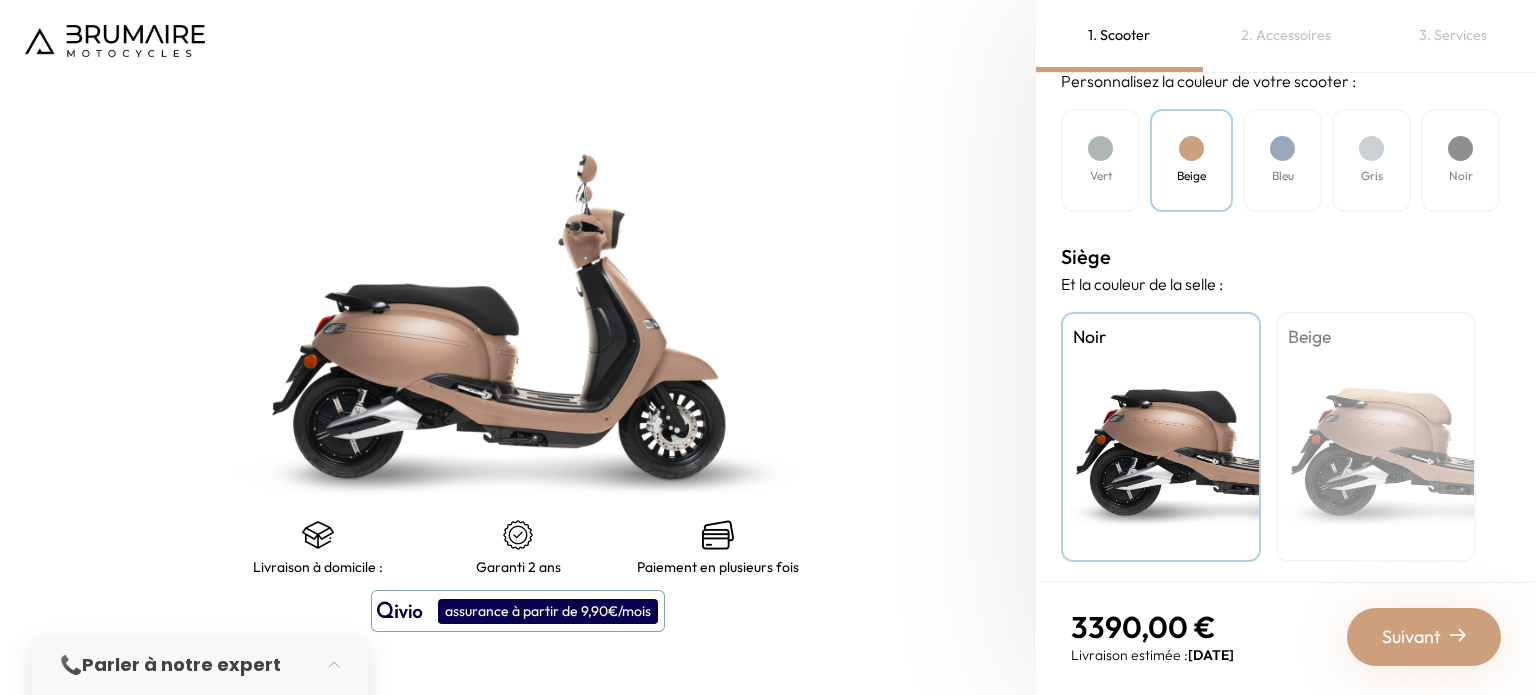 scroll, scrollTop: 541, scrollLeft: 0, axis: vertical 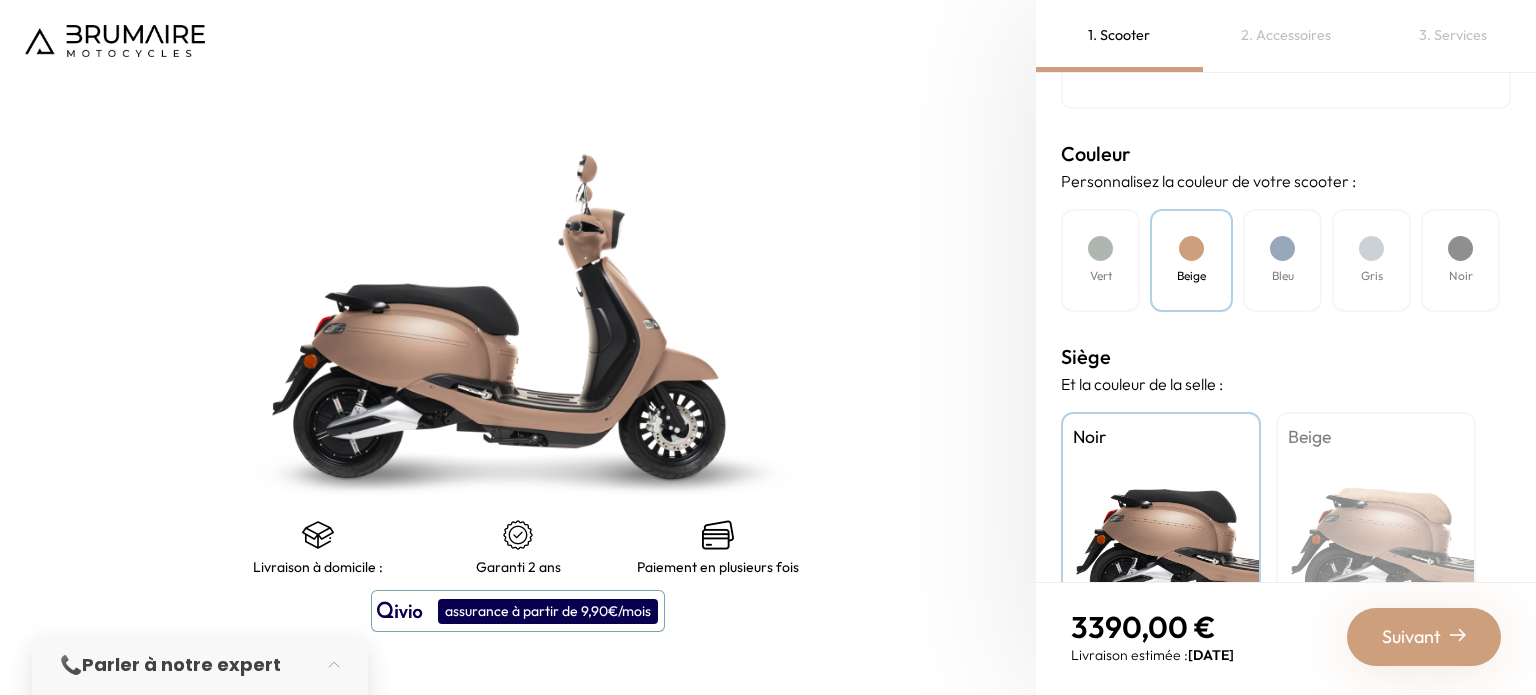 click on "Bleu" at bounding box center [1283, 276] 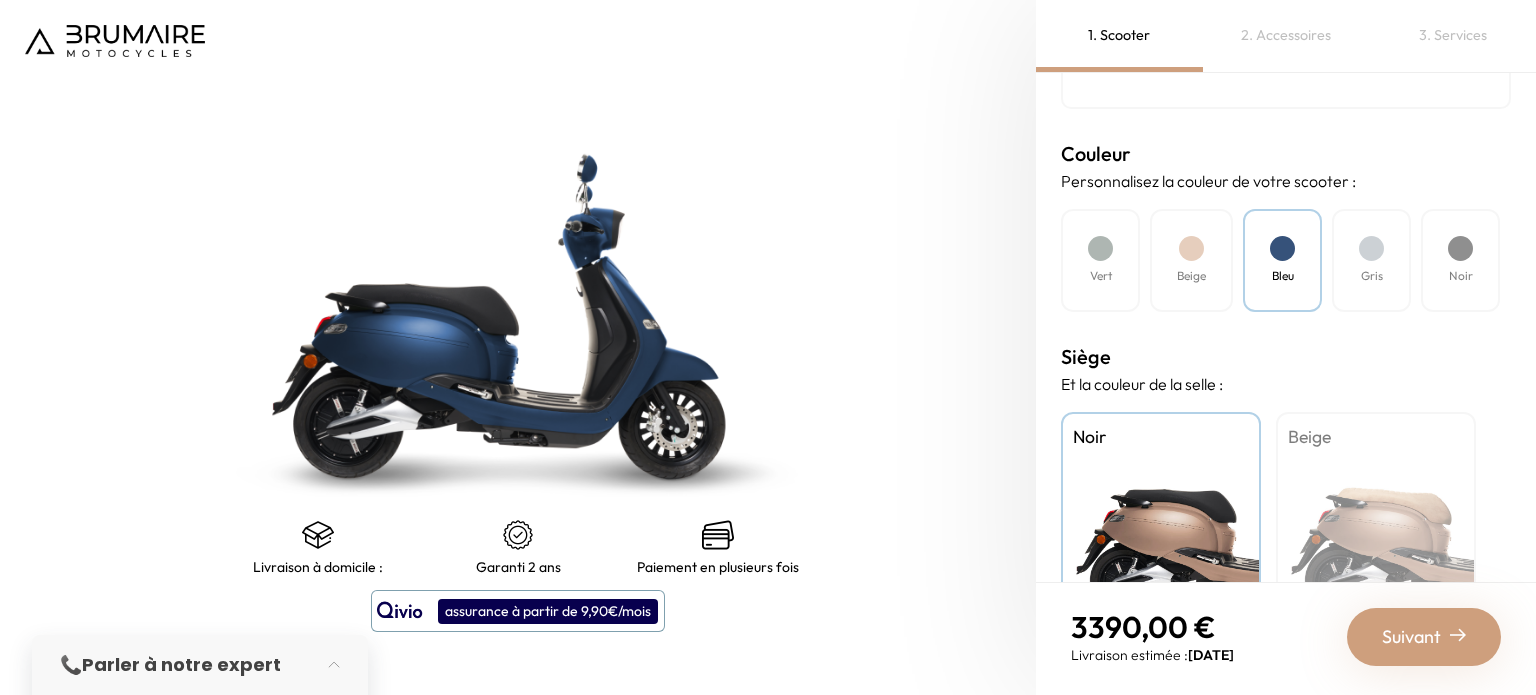 click on "Gris" at bounding box center (1371, 260) 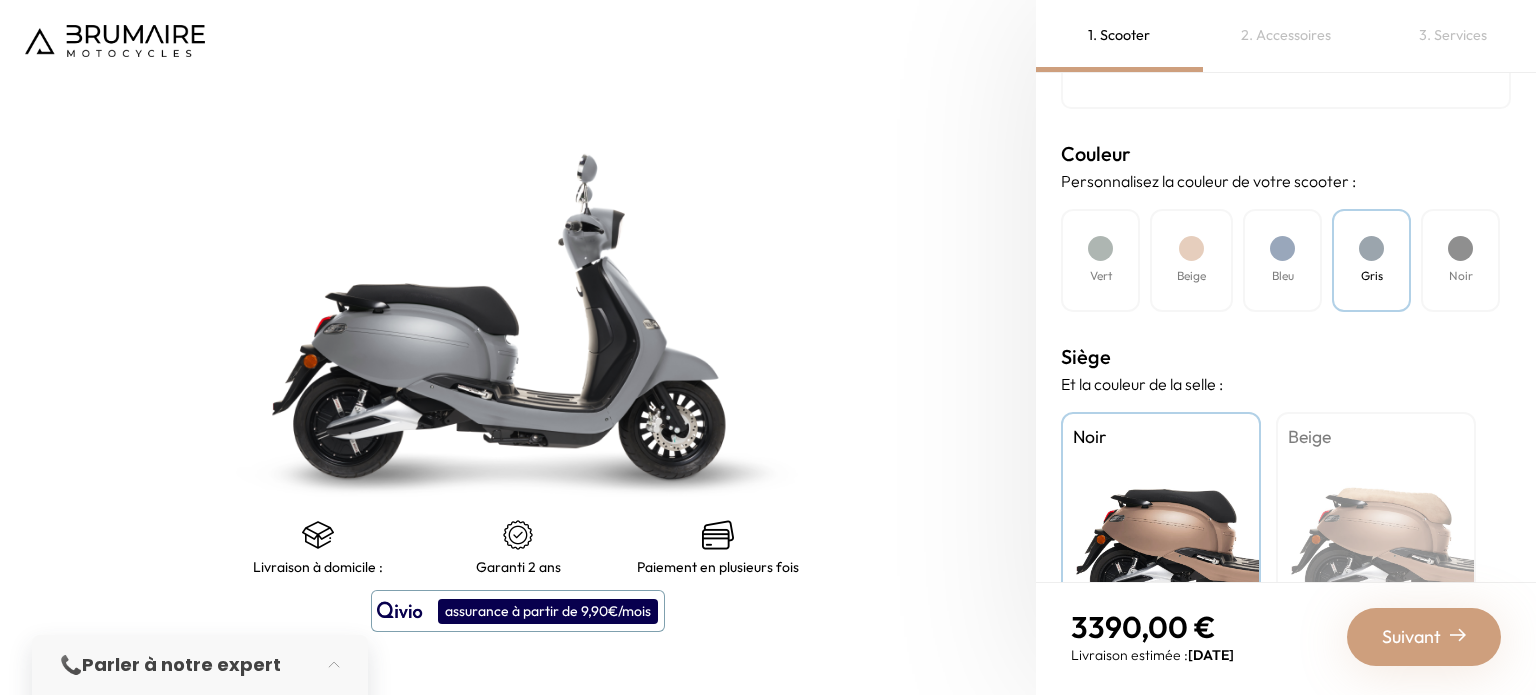 click at bounding box center (1460, 248) 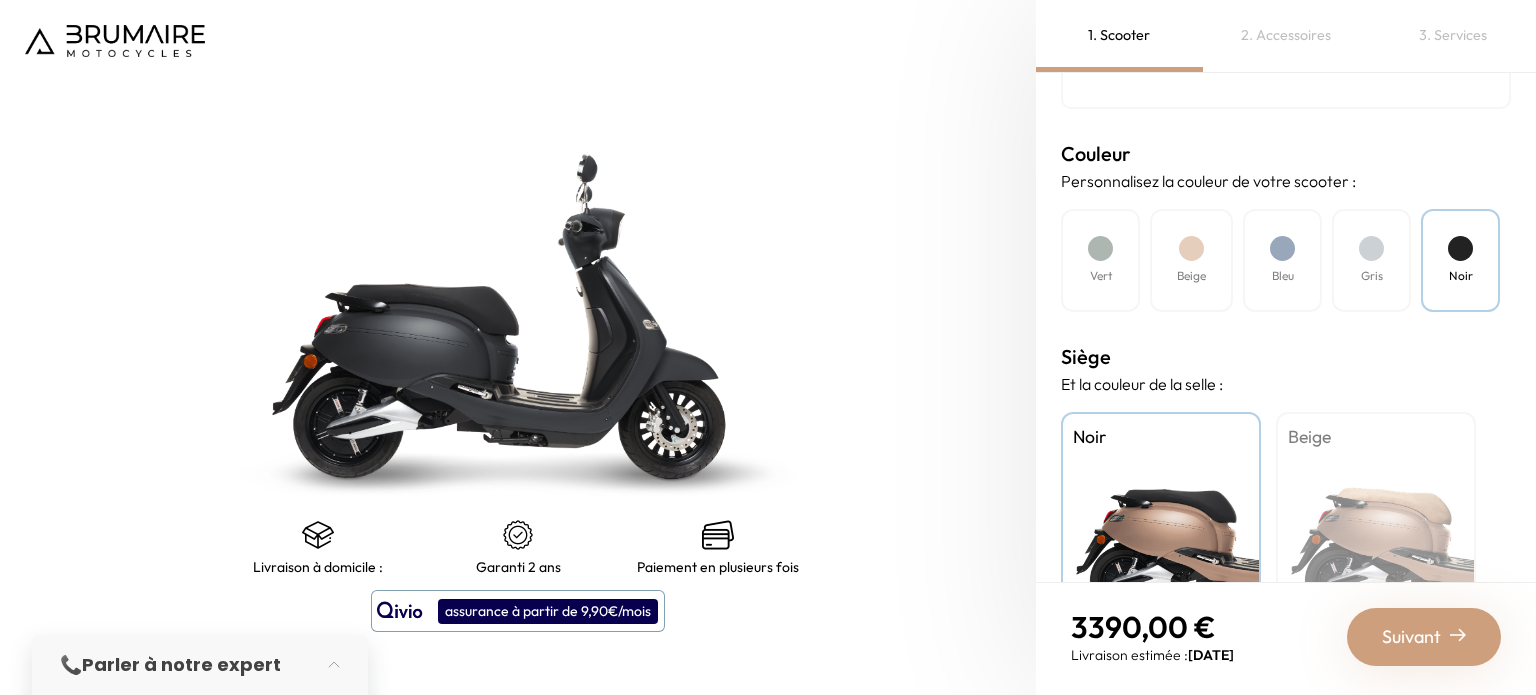 click at bounding box center (1191, 248) 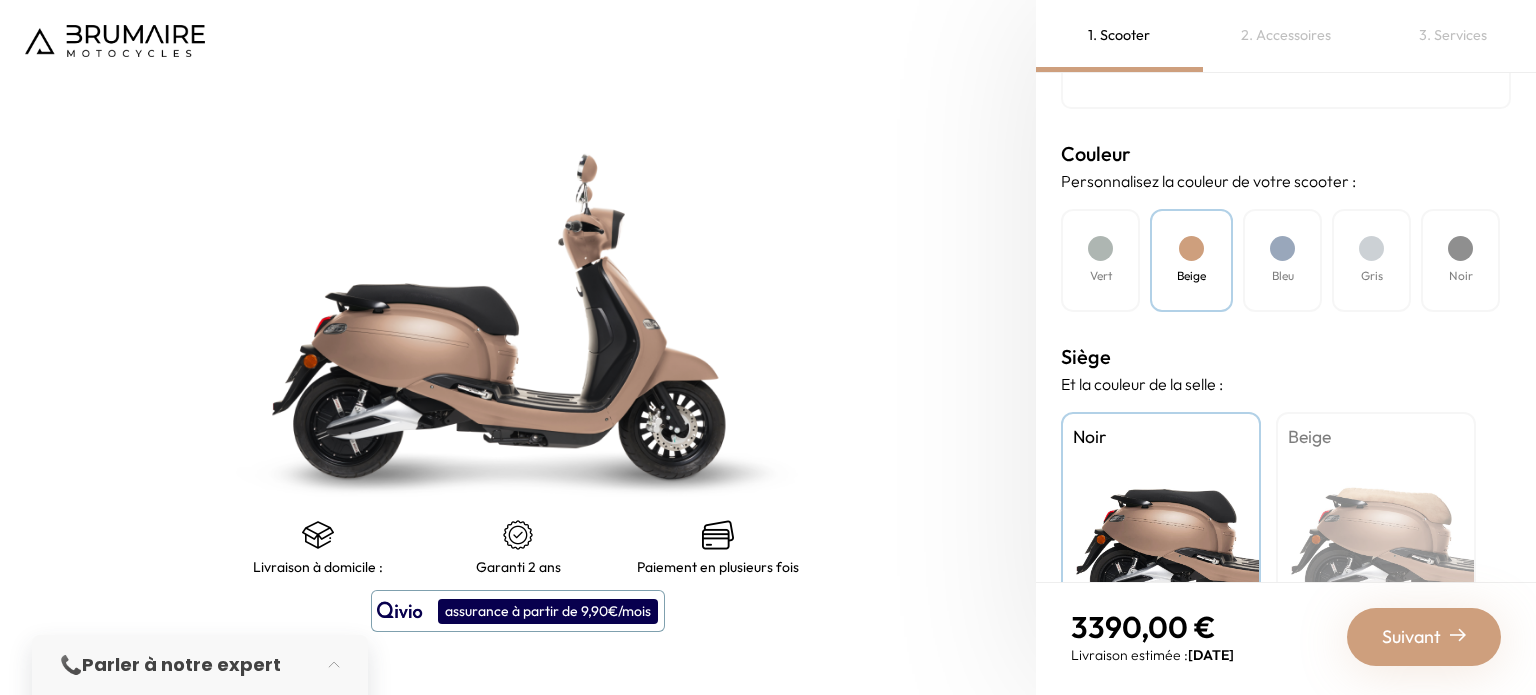 scroll, scrollTop: 641, scrollLeft: 0, axis: vertical 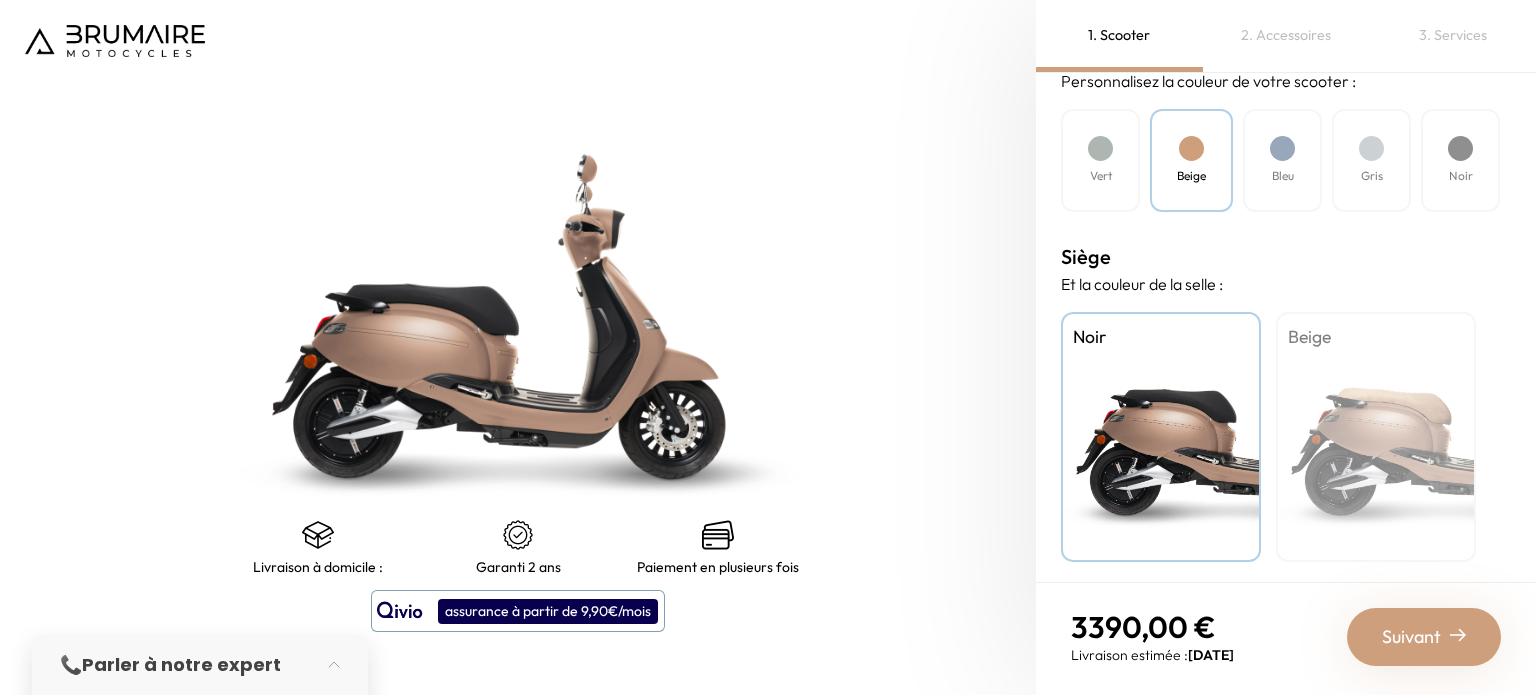 click on "Suivant" at bounding box center (1411, 637) 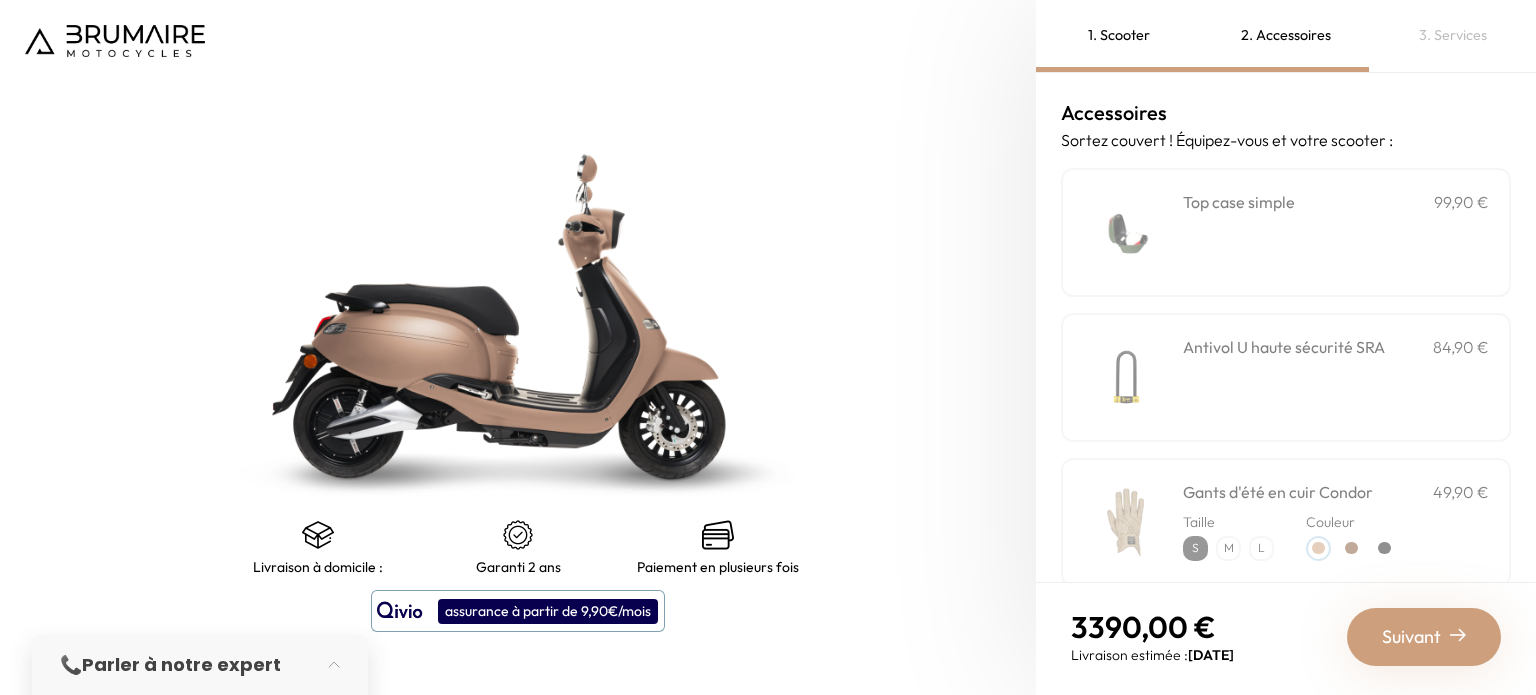 click on "Antivol U haute sécurité SRA
84,90 €" at bounding box center (1336, 377) 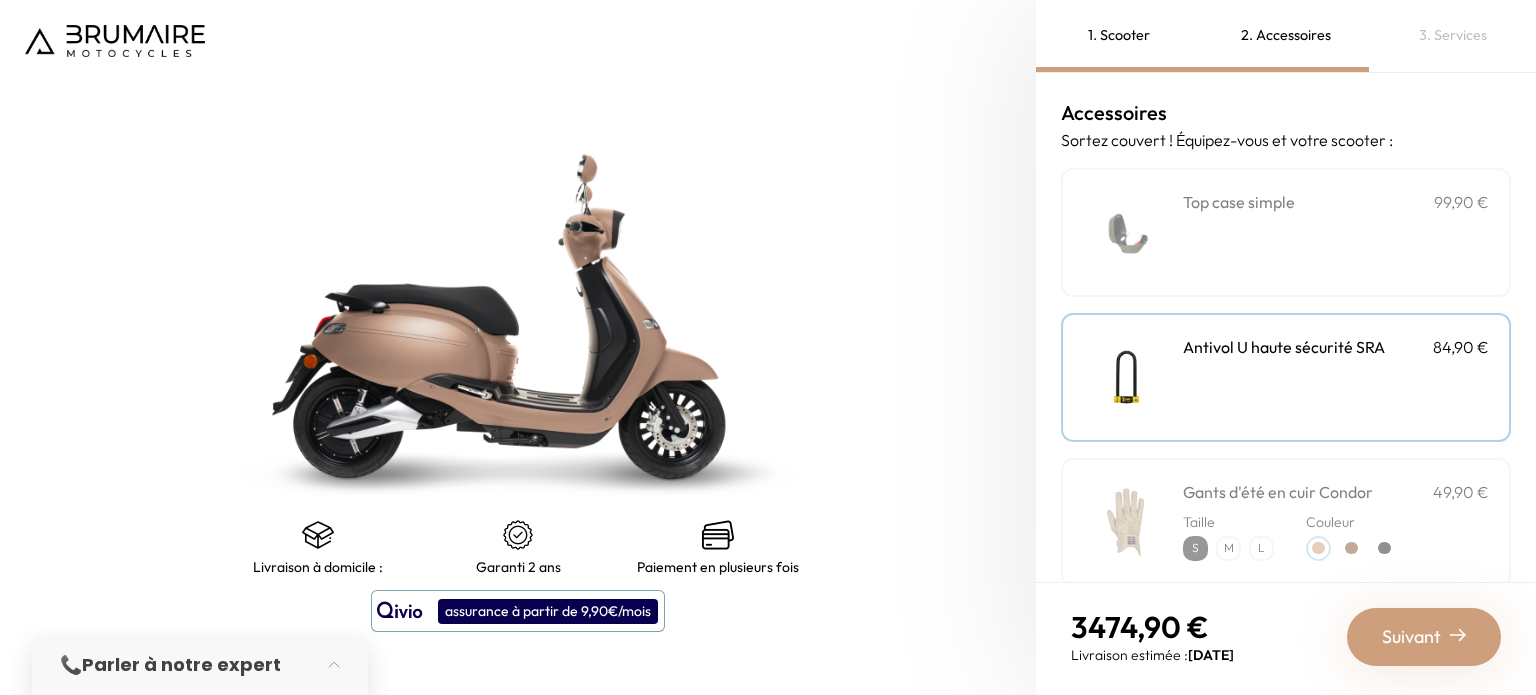 click on "Antivol U haute sécurité SRA
84,90 €" at bounding box center (1336, 377) 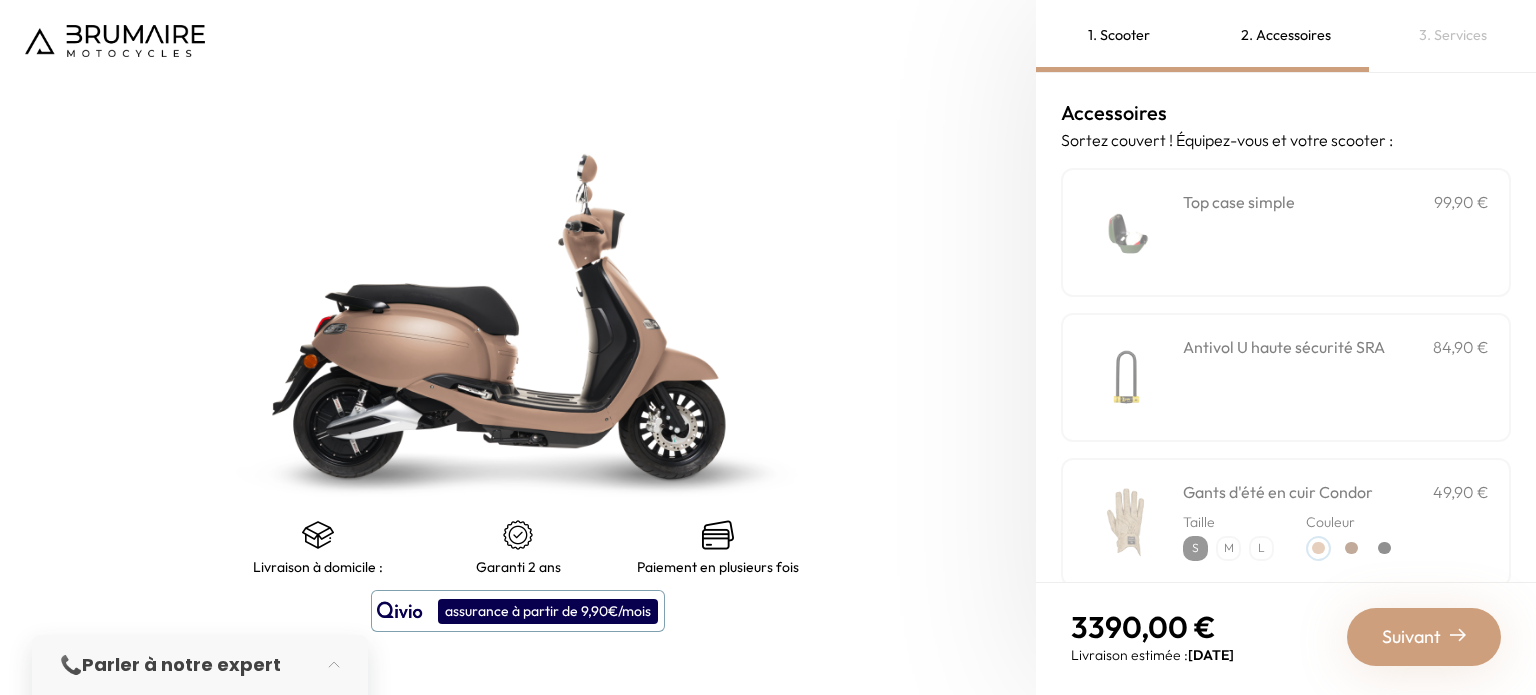 scroll, scrollTop: 100, scrollLeft: 0, axis: vertical 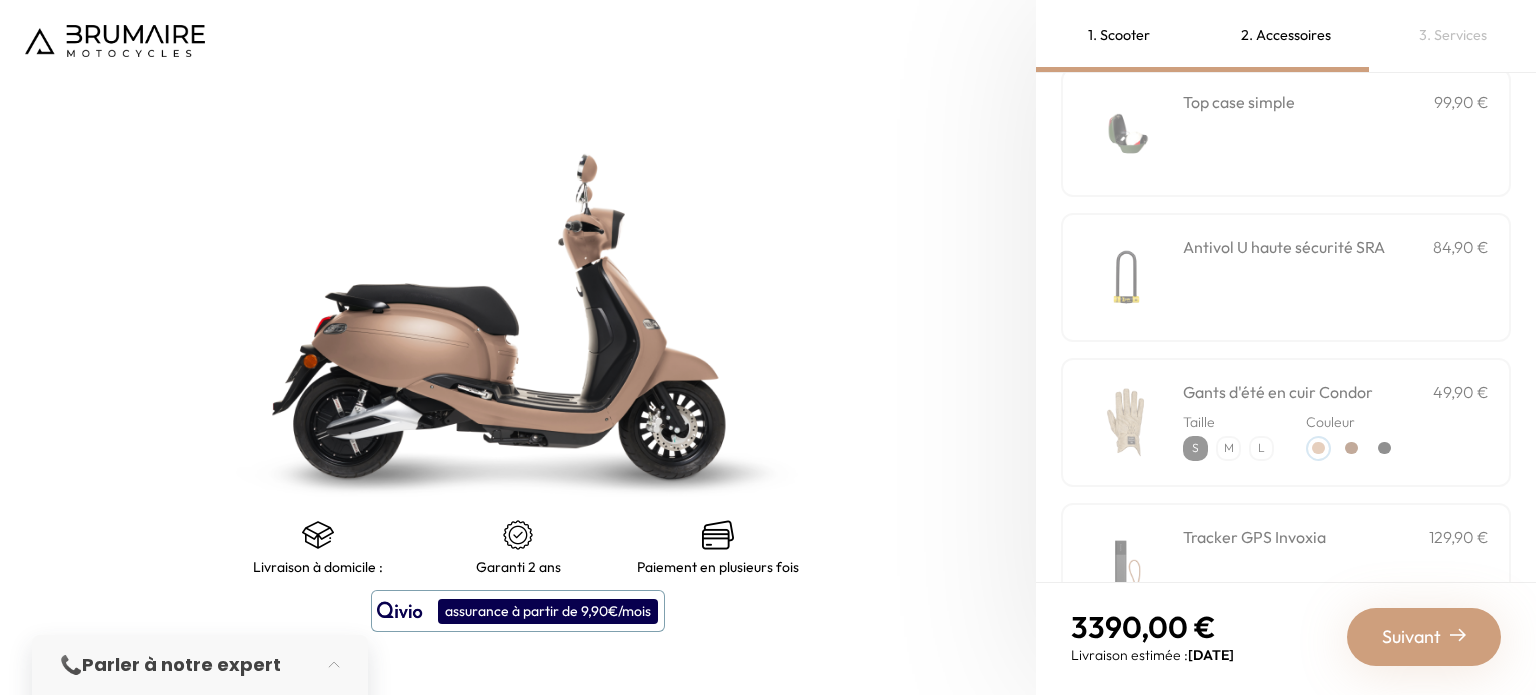 click on "Gants d'été en cuir Condor" at bounding box center (1278, 392) 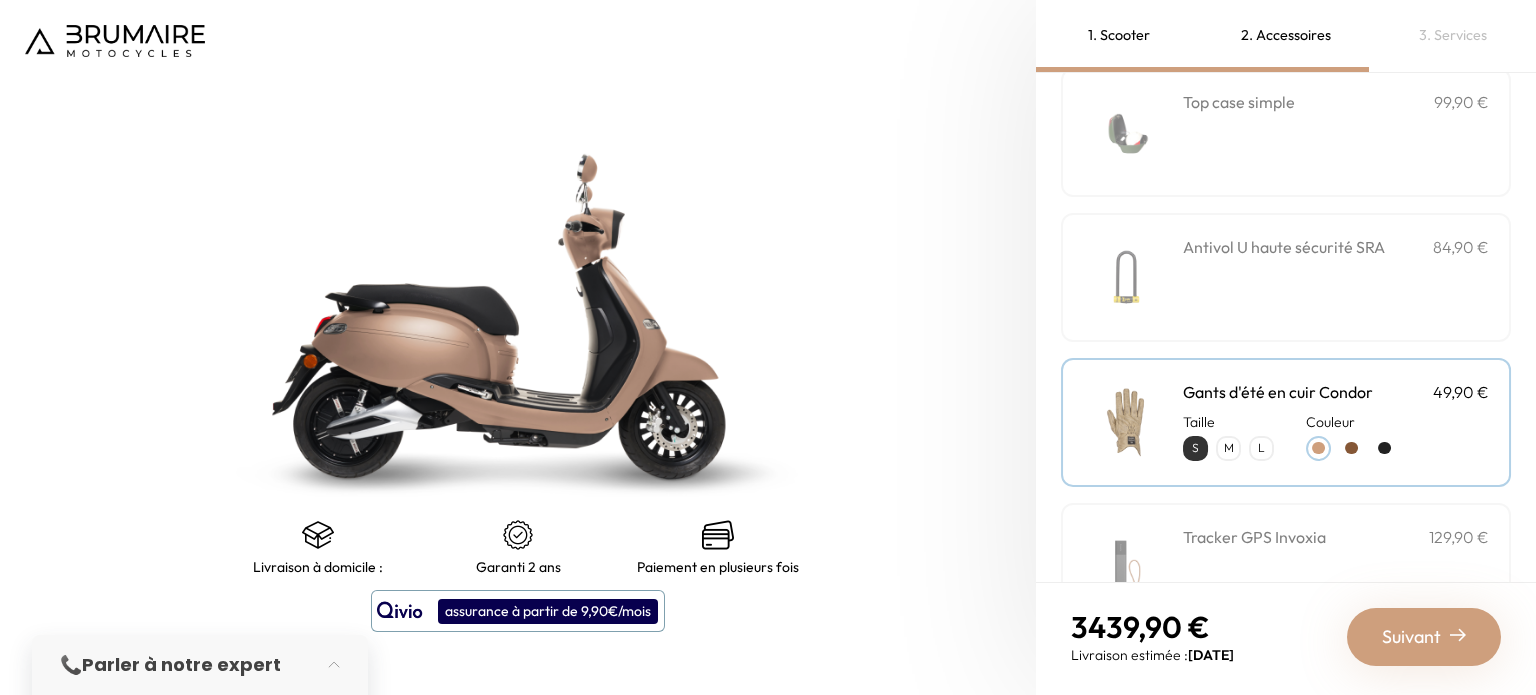 click at bounding box center (1351, 448) 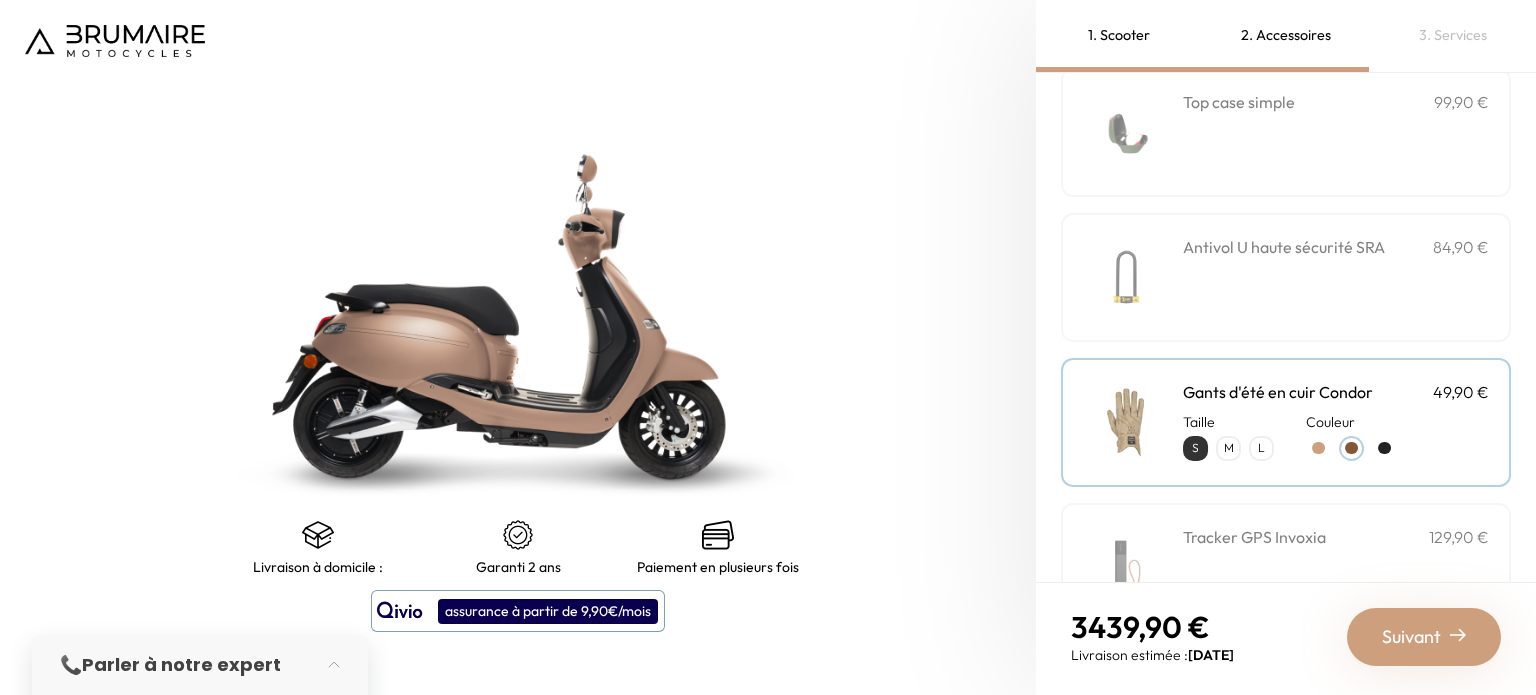 click at bounding box center [1318, 448] 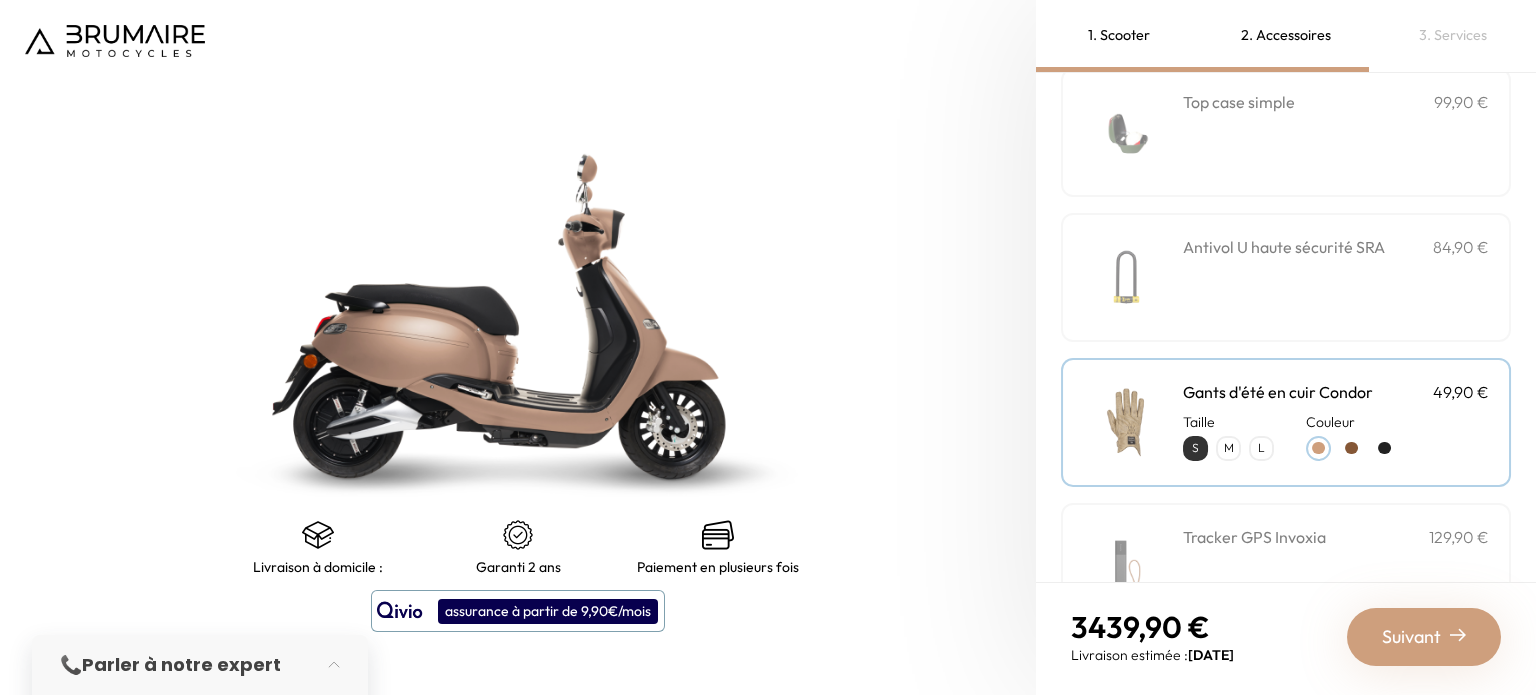 click on "Gants d'été en cuir Condor" at bounding box center (1278, 392) 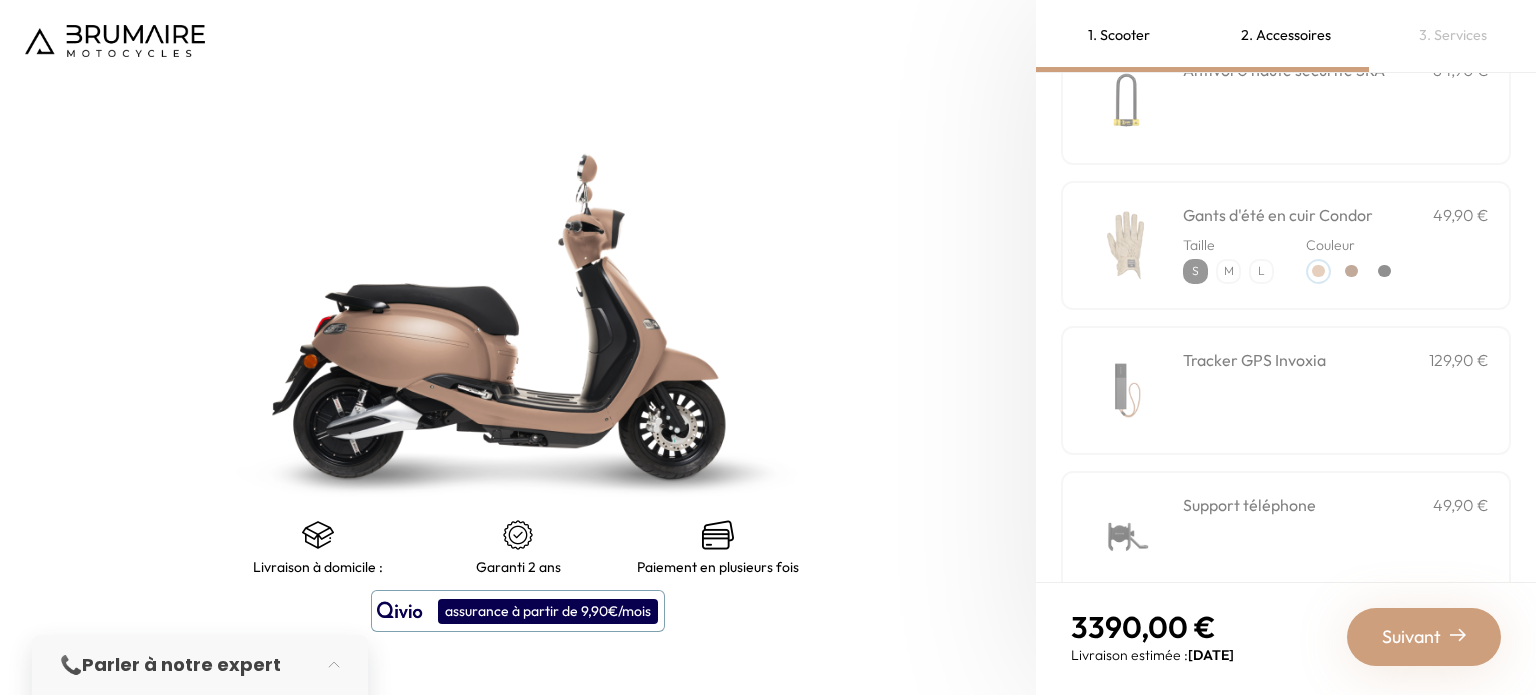 scroll, scrollTop: 300, scrollLeft: 0, axis: vertical 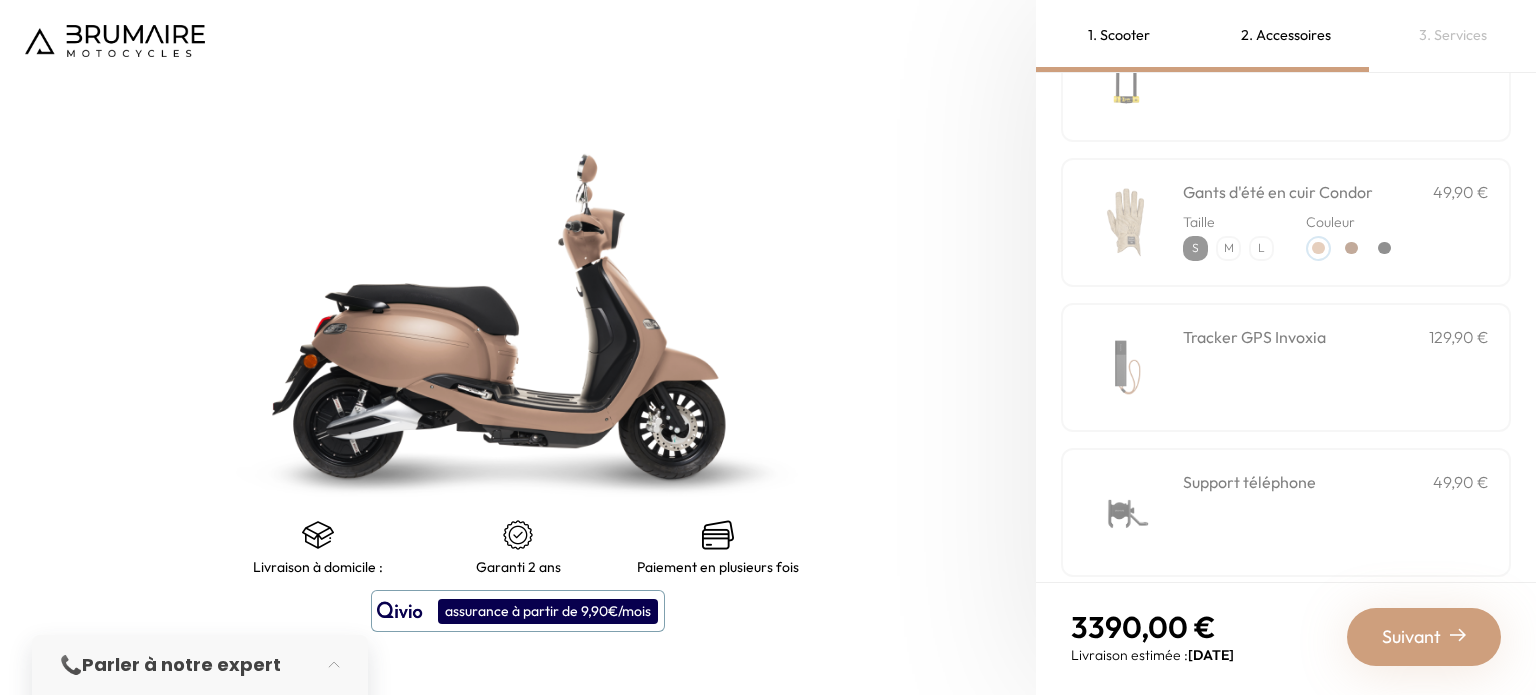 click on "Tracker GPS Invoxia
129,90 €" at bounding box center (1336, 367) 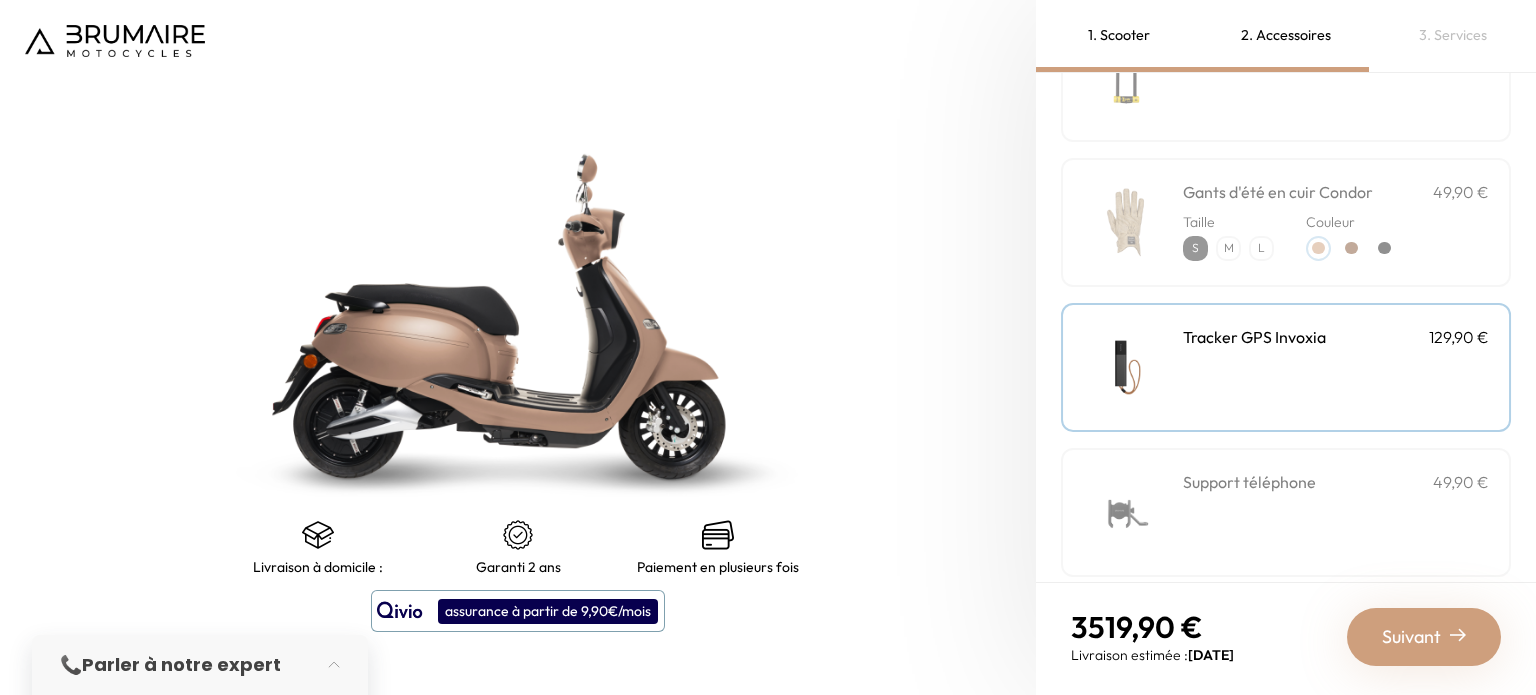 click on "Tracker GPS Invoxia
129,90 €" at bounding box center (1336, 367) 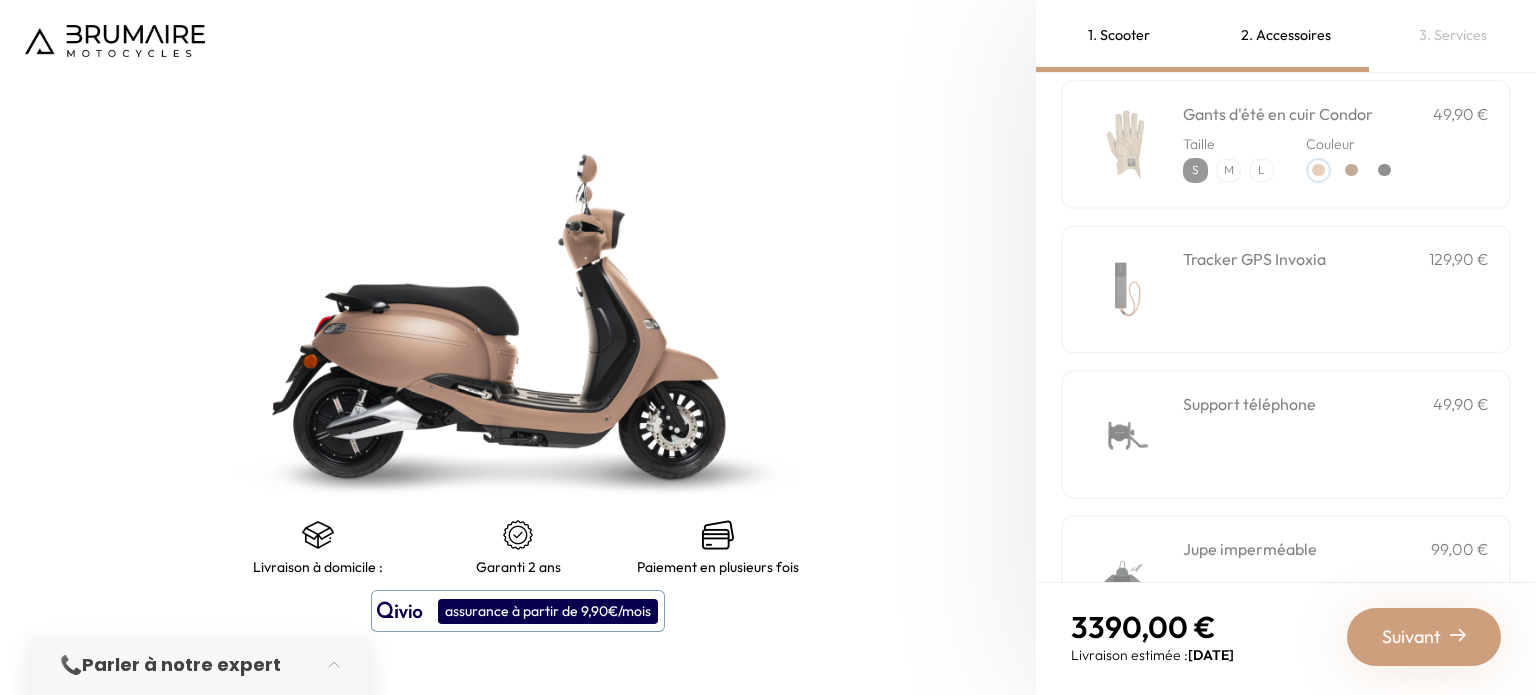 scroll, scrollTop: 500, scrollLeft: 0, axis: vertical 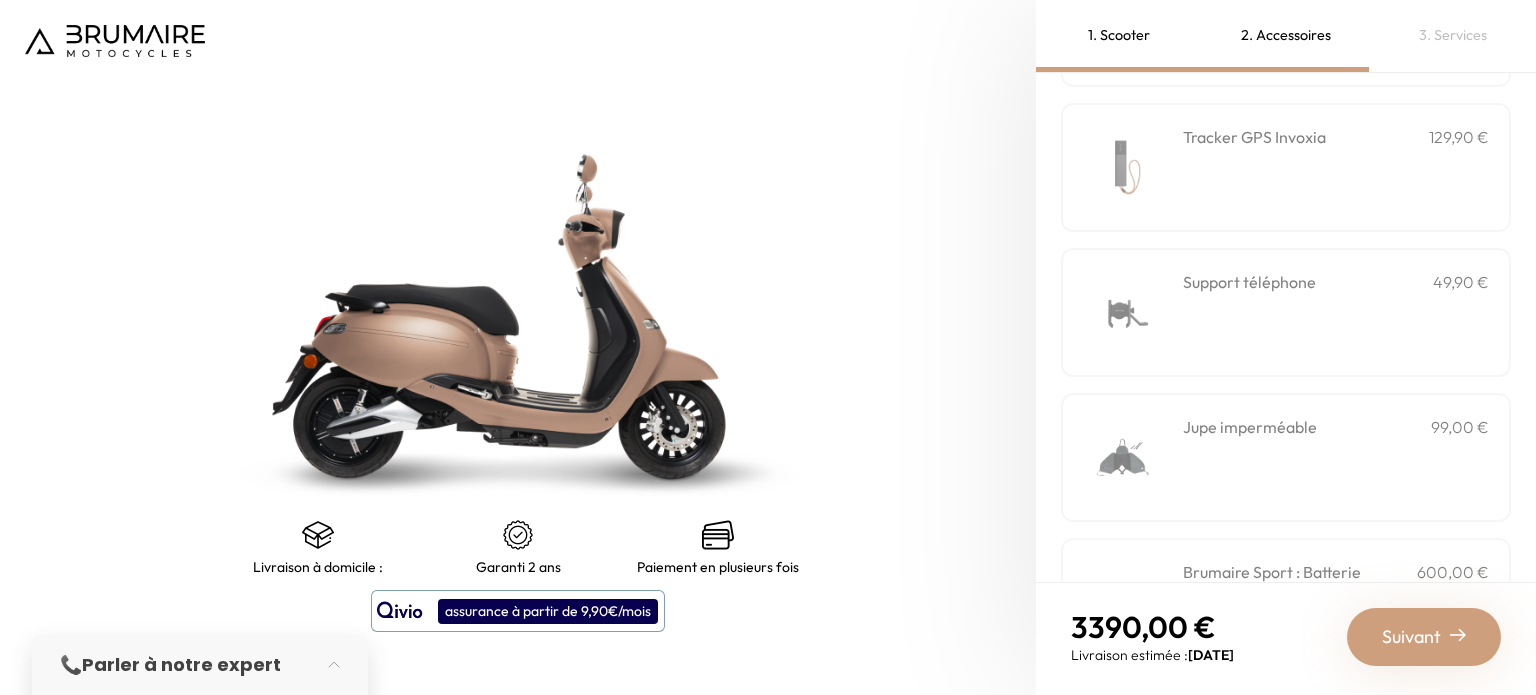 click on "Support téléphone
49,90 €" at bounding box center [1336, 312] 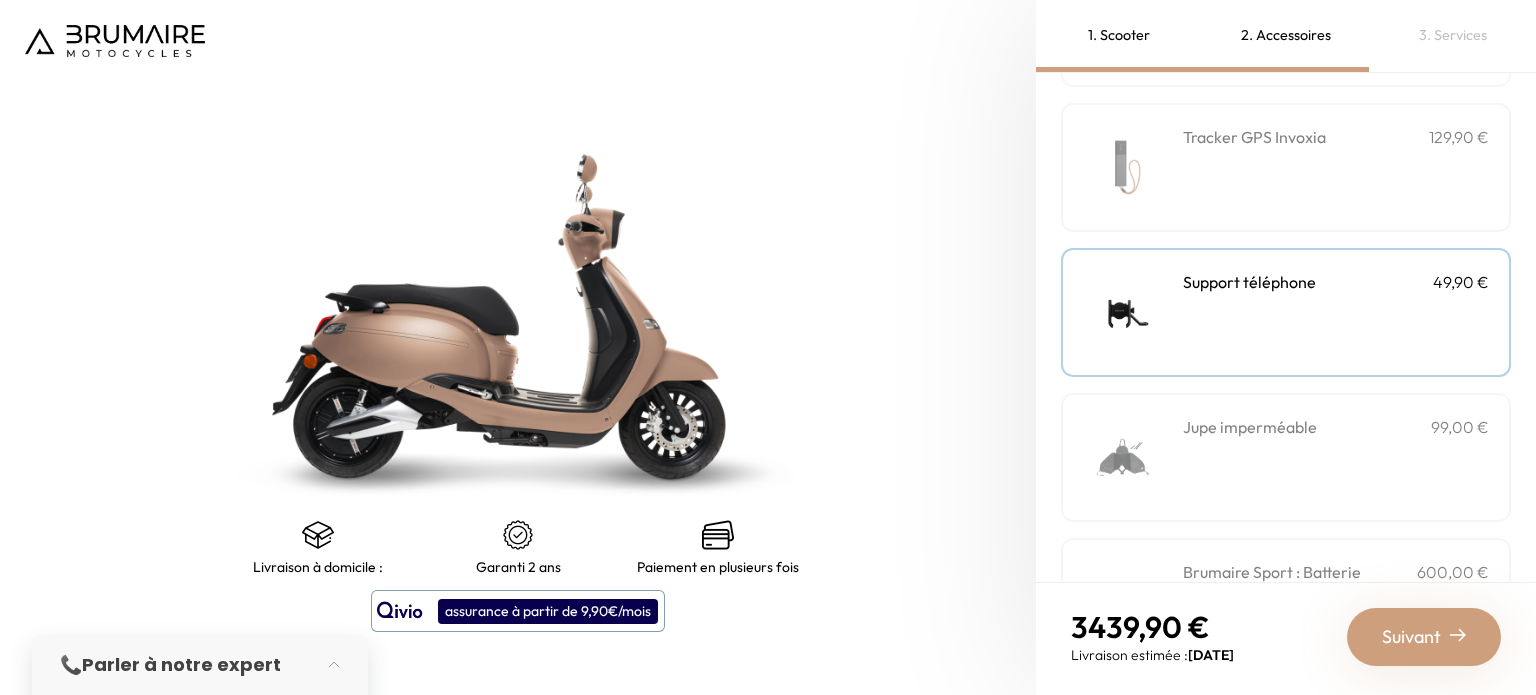 click on "Support téléphone
49,90 €" at bounding box center (1336, 312) 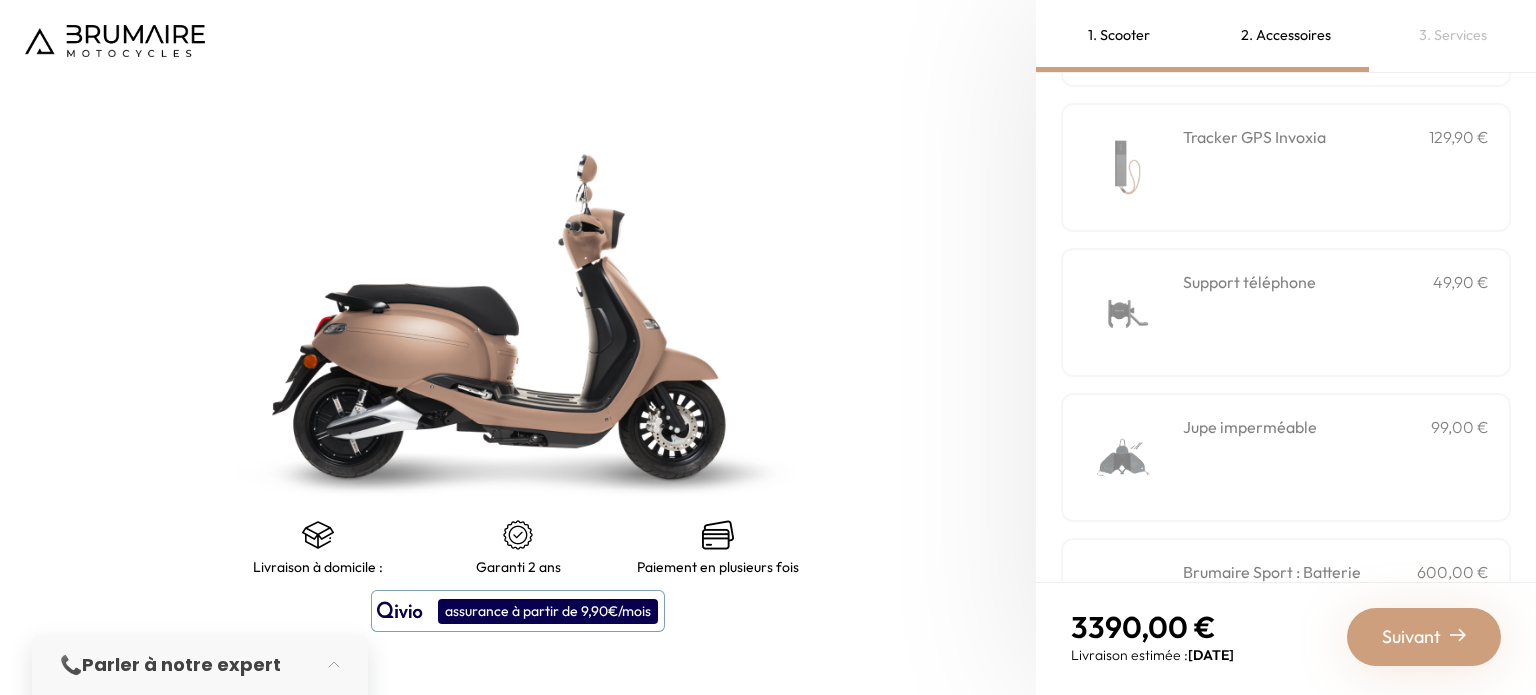 click on "Support téléphone
49,90 €" at bounding box center (1336, 312) 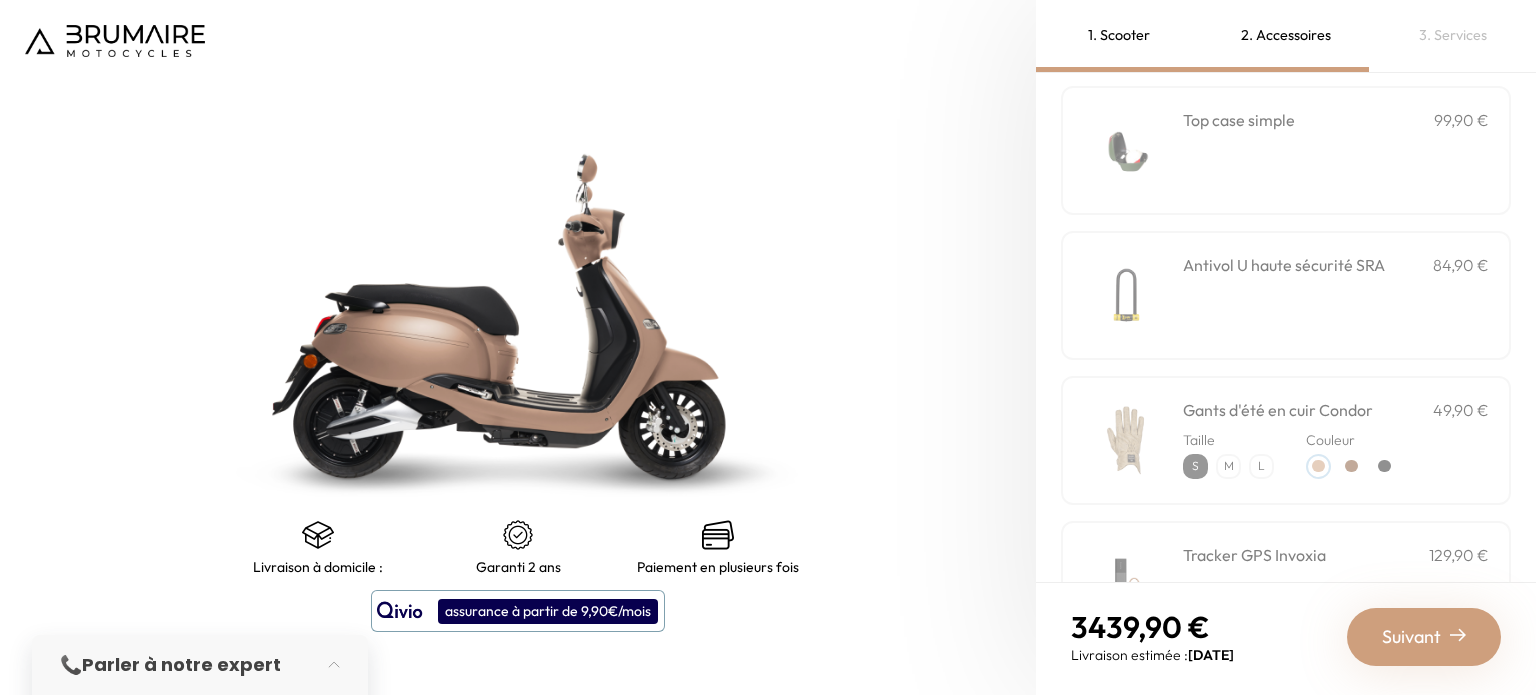 scroll, scrollTop: 48, scrollLeft: 0, axis: vertical 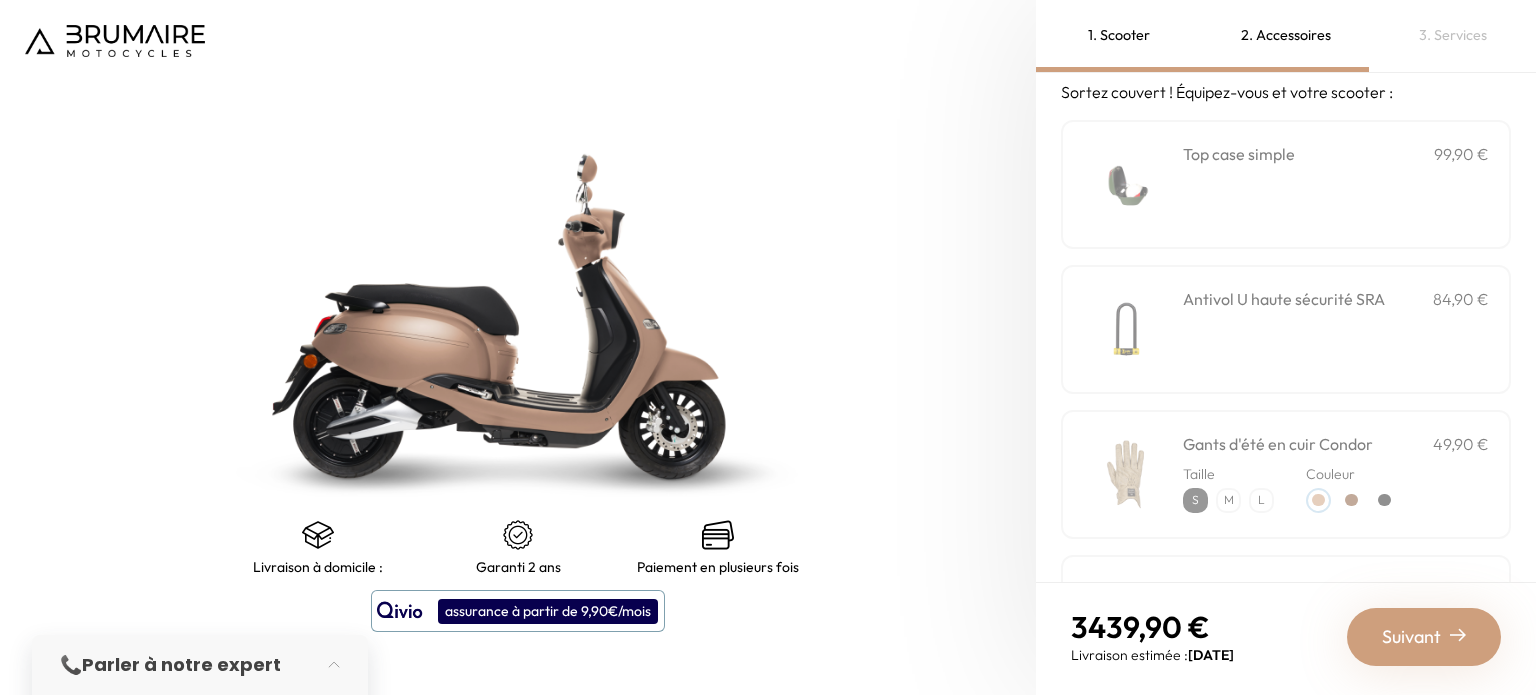 click on "Antivol U haute sécurité SRA
84,90 €" at bounding box center [1336, 329] 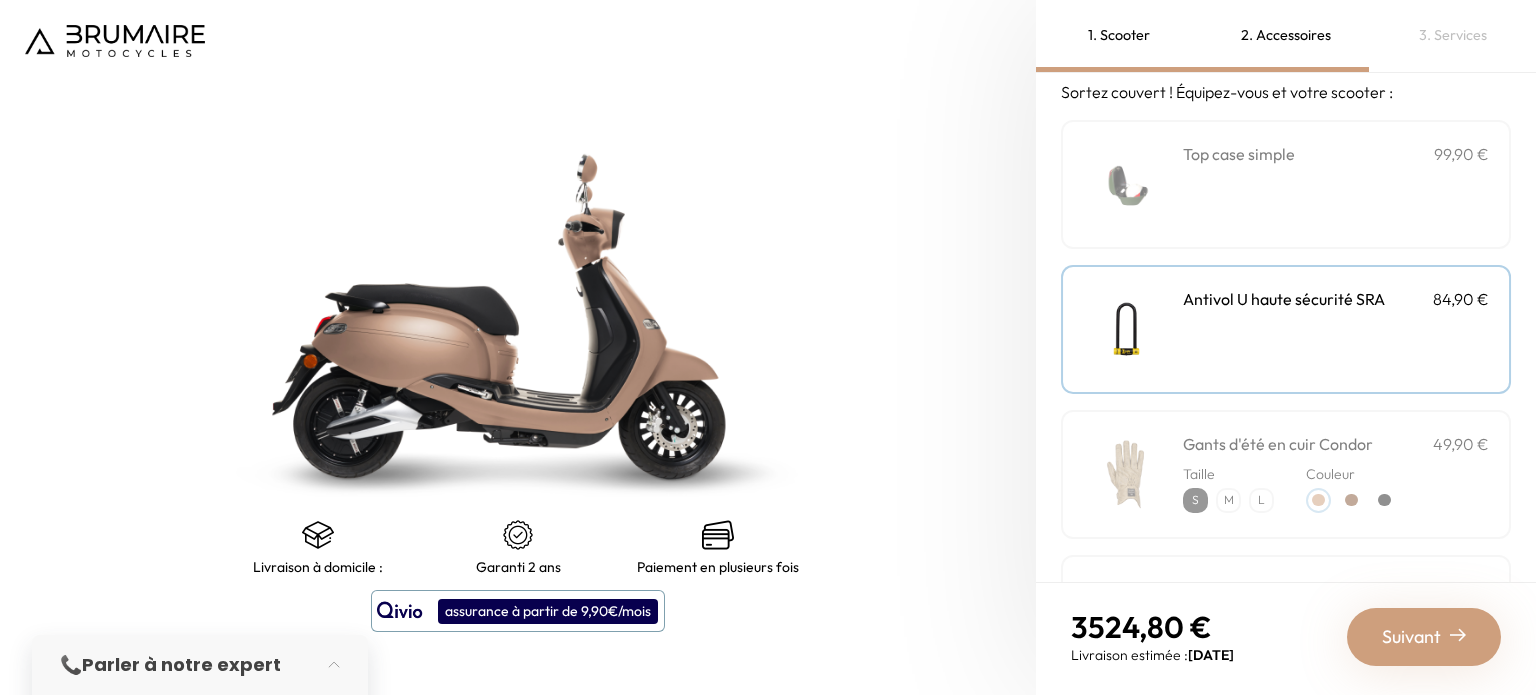 click on "**********" at bounding box center (1336, 184) 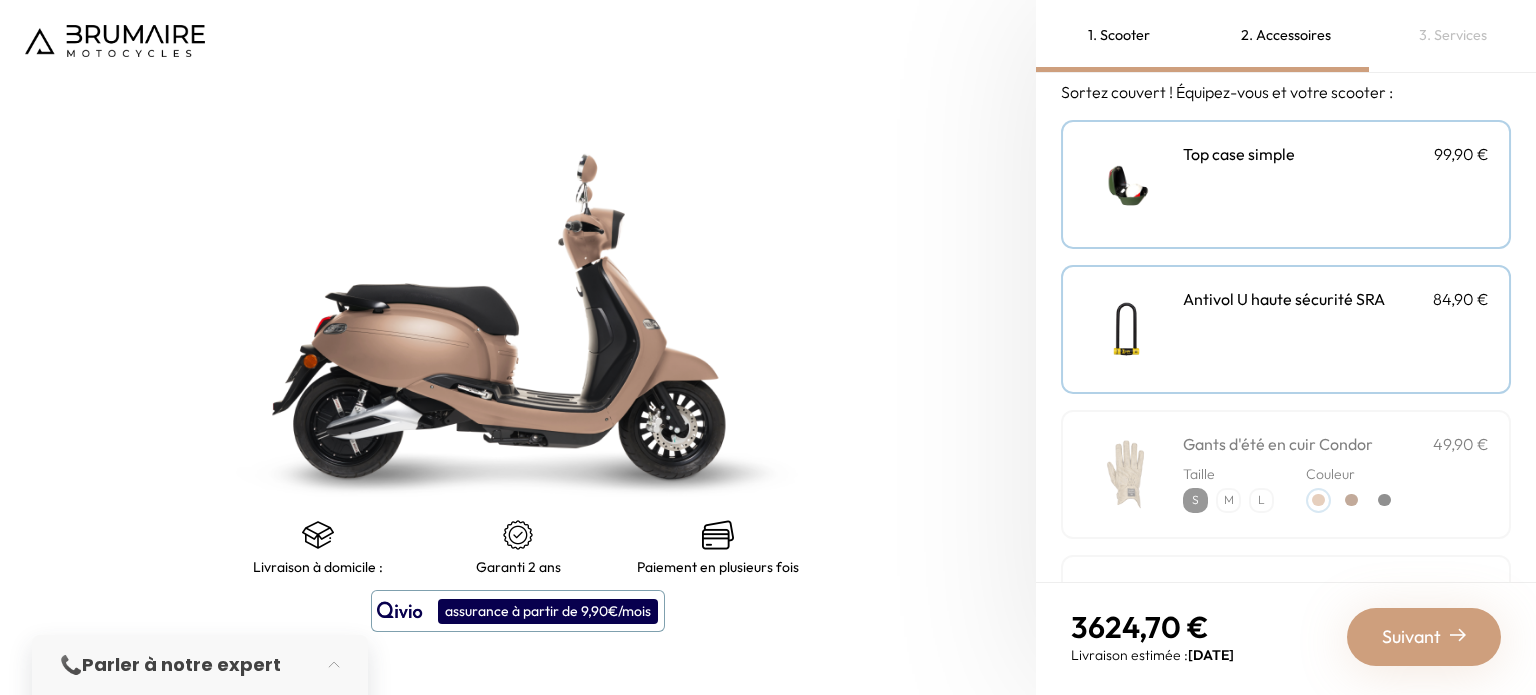 click on "**********" at bounding box center (1336, 184) 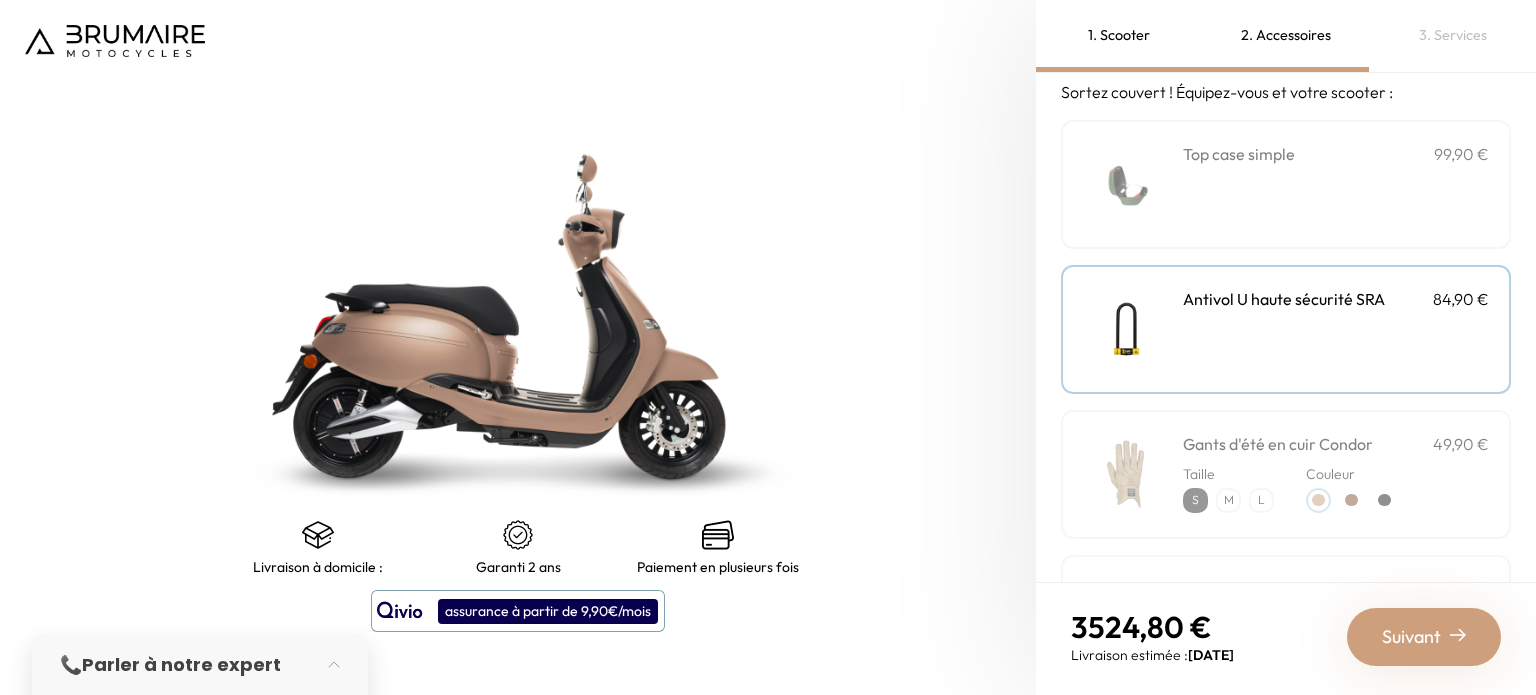 click on "Antivol U haute sécurité SRA
84,90 €" at bounding box center (1336, 329) 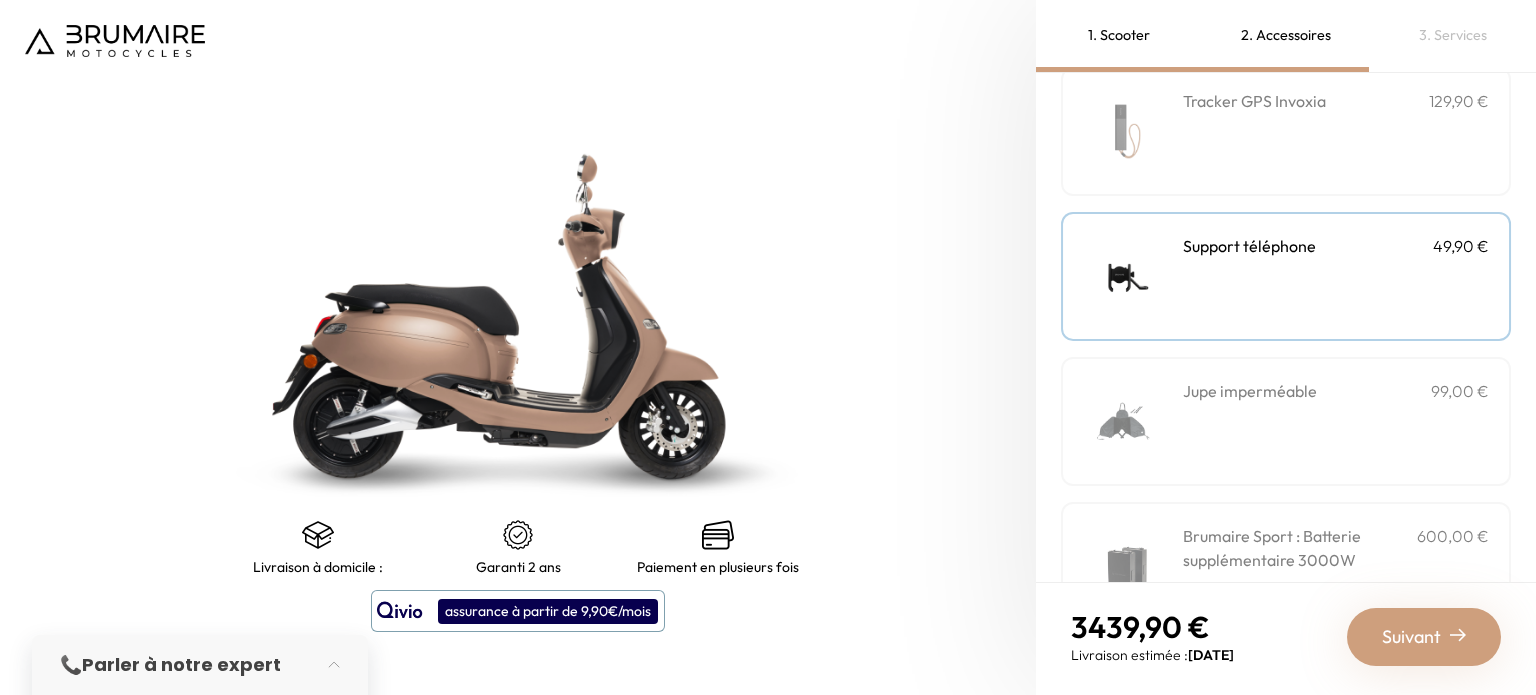 scroll, scrollTop: 548, scrollLeft: 0, axis: vertical 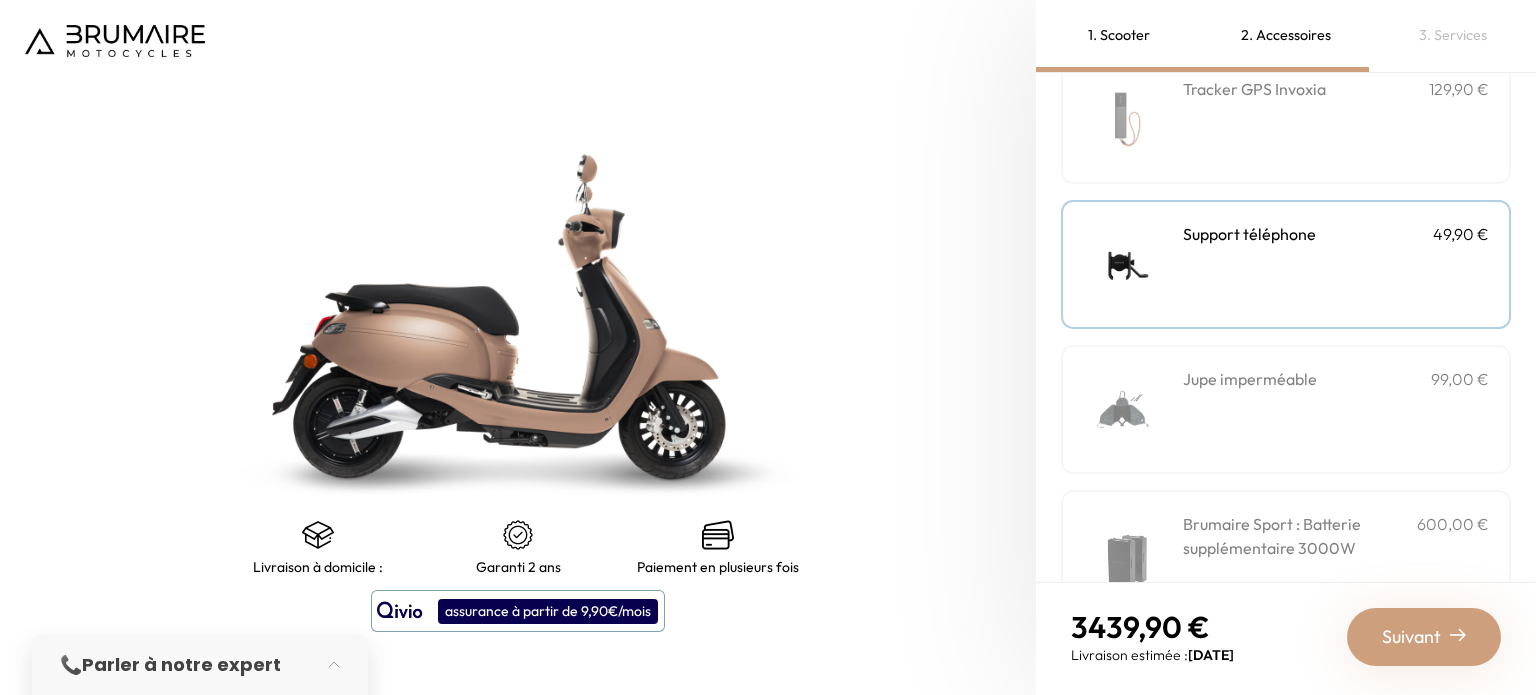 click on "Support téléphone
49,90 €" at bounding box center (1336, 264) 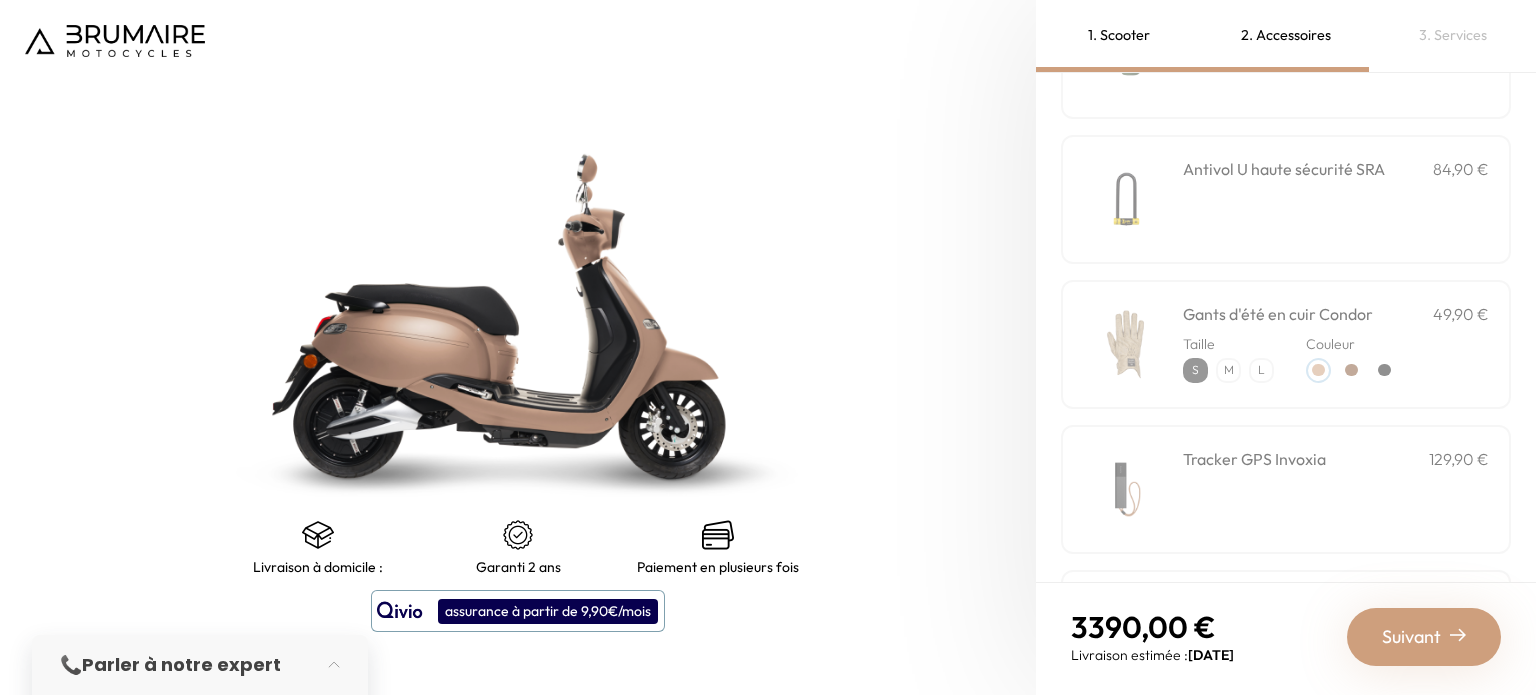 scroll, scrollTop: 48, scrollLeft: 0, axis: vertical 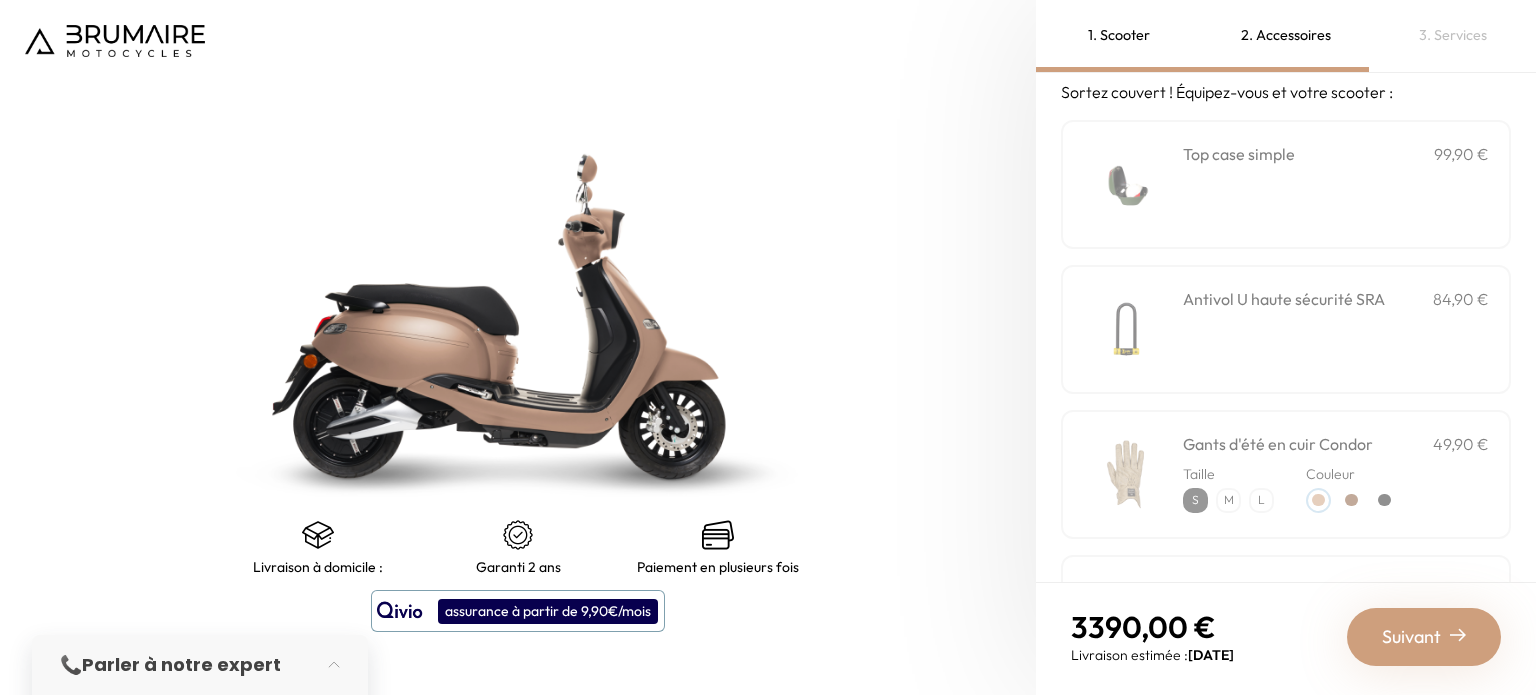 click on "Antivol U haute sécurité SRA
84,90 €" at bounding box center (1336, 329) 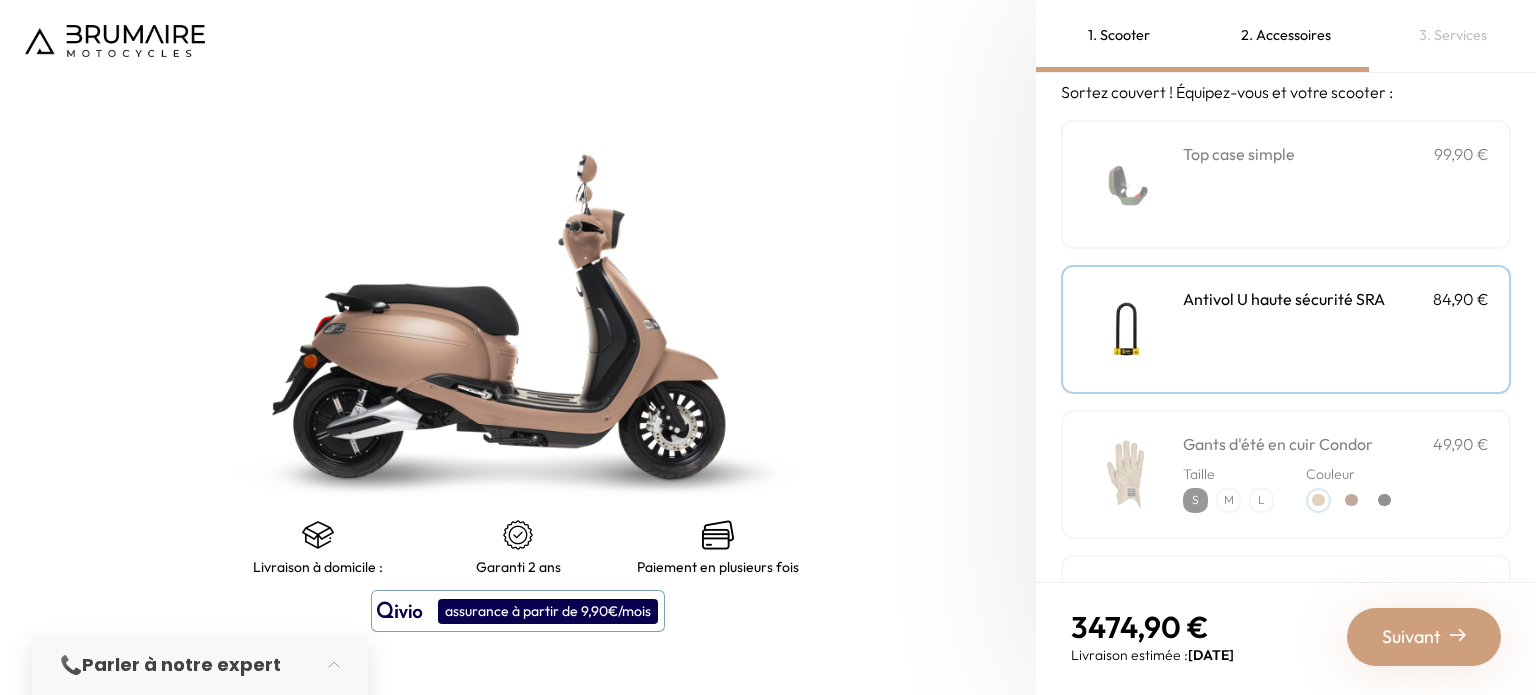 click on "**********" at bounding box center [1336, 184] 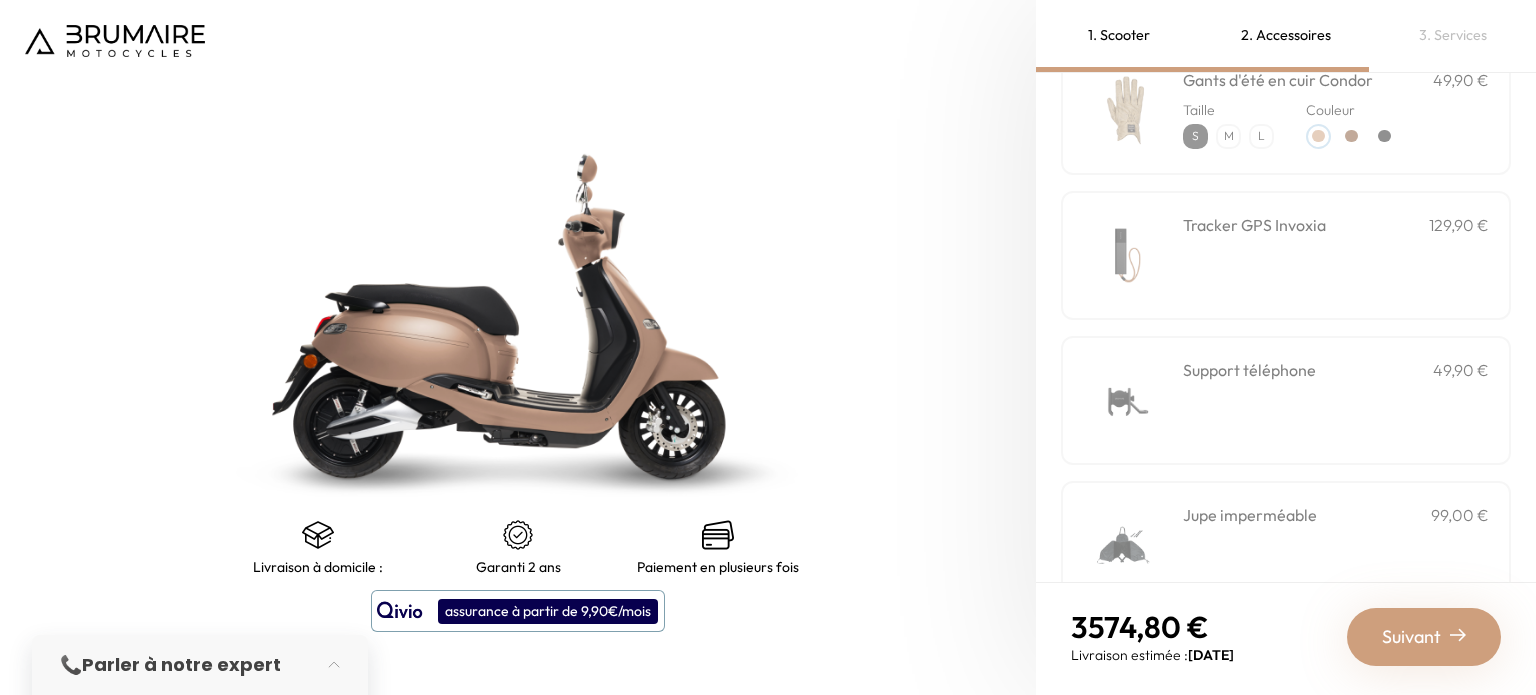 scroll, scrollTop: 448, scrollLeft: 0, axis: vertical 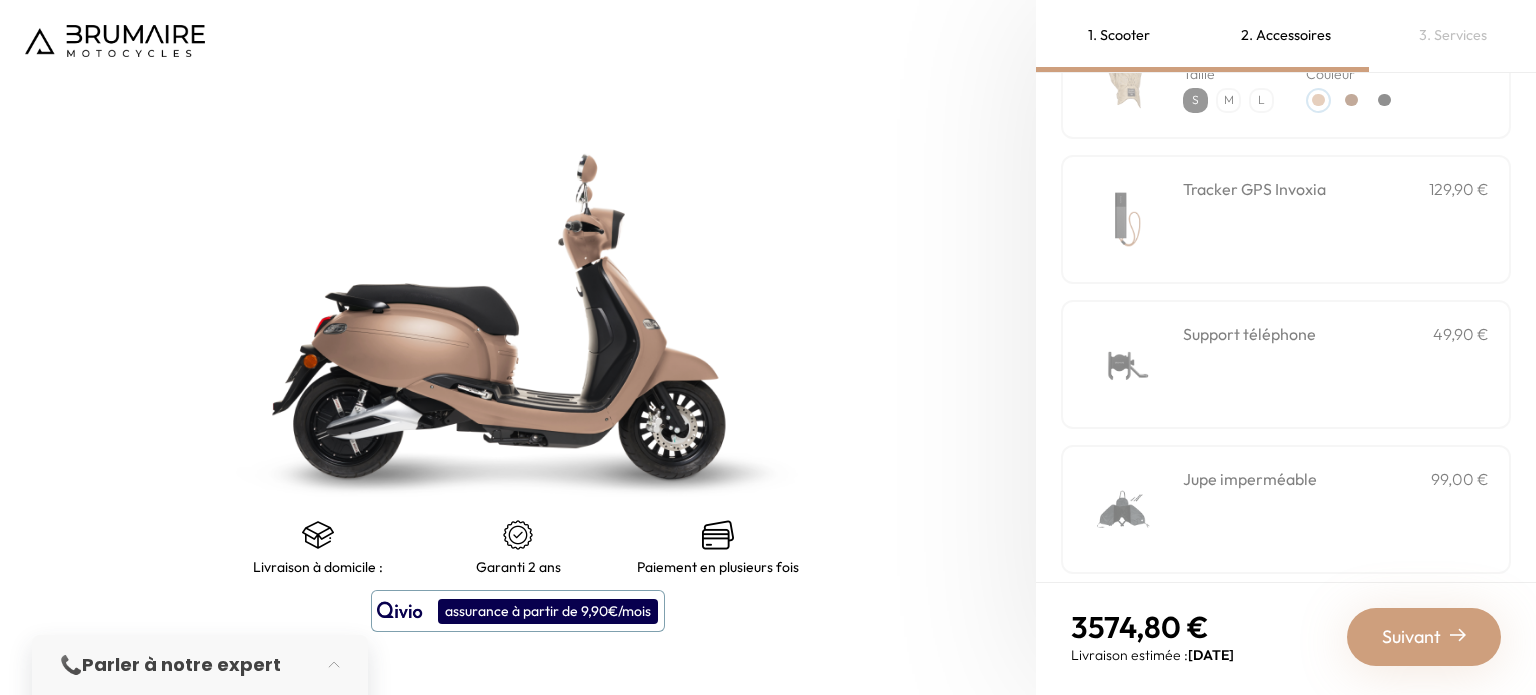 click on "Support téléphone" at bounding box center [1249, 334] 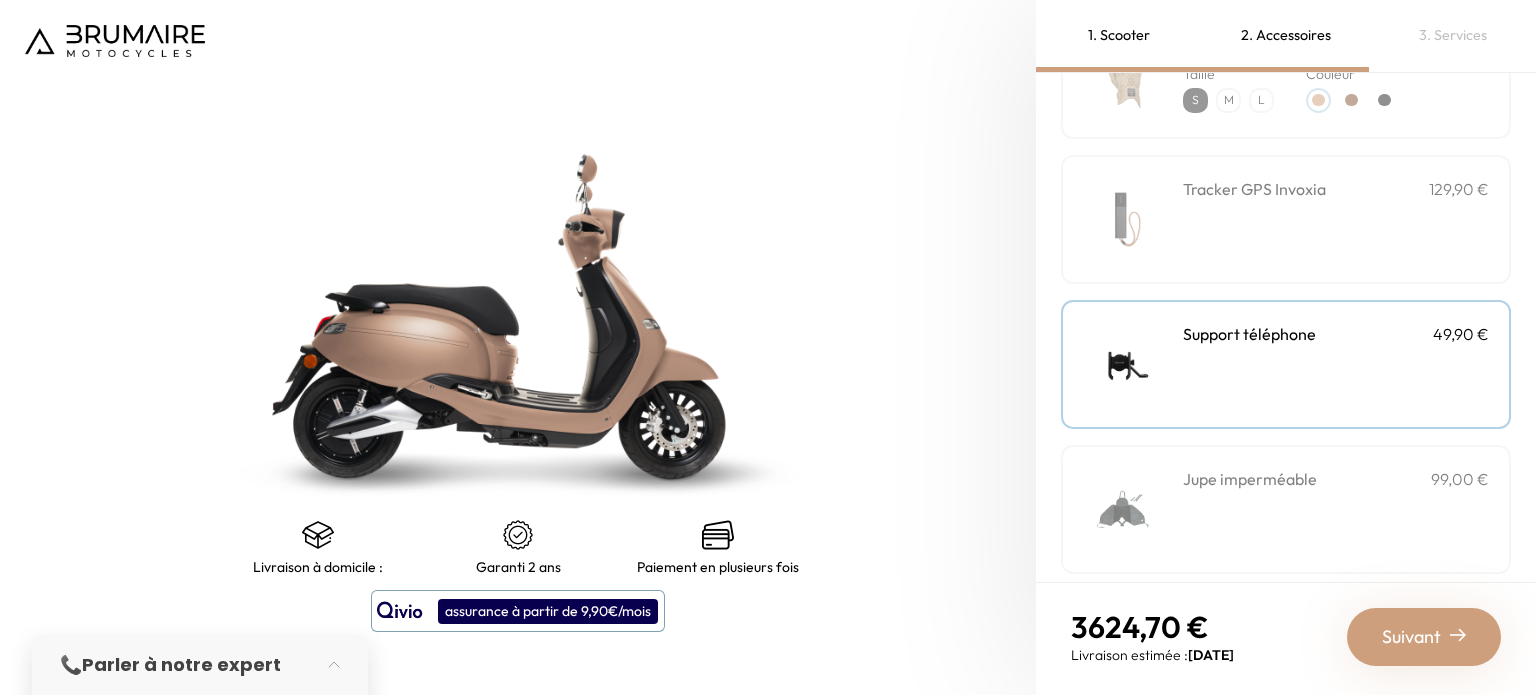 click on "Suivant" at bounding box center [1411, 637] 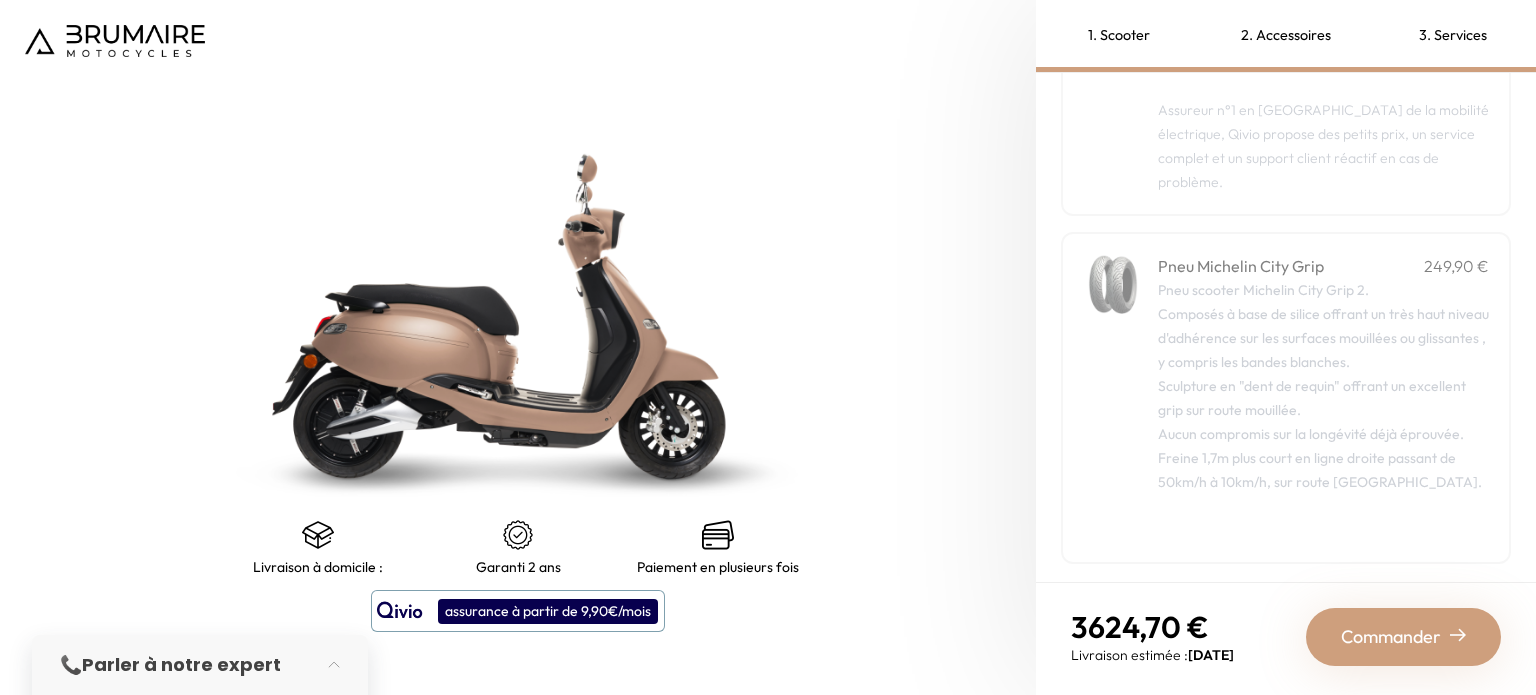 scroll, scrollTop: 420, scrollLeft: 0, axis: vertical 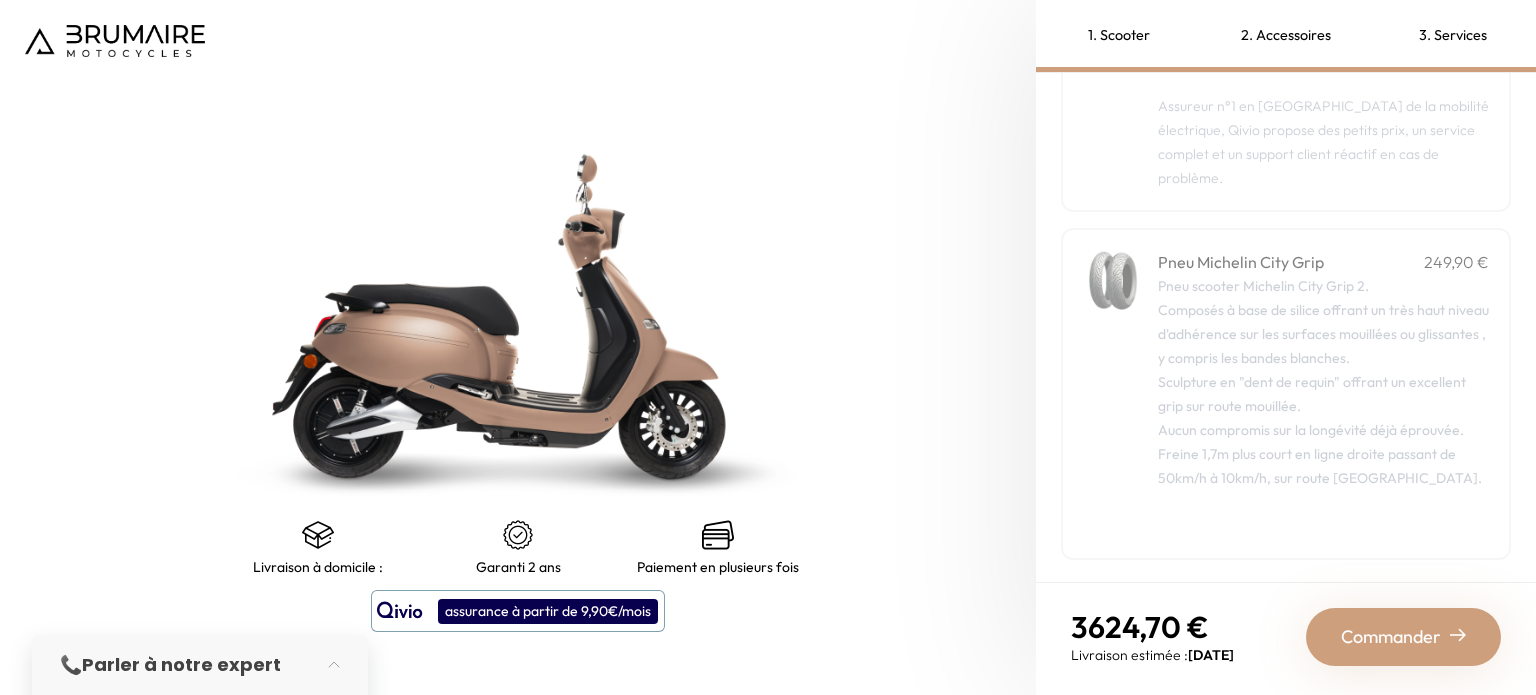 click on "Commander" at bounding box center [1391, 637] 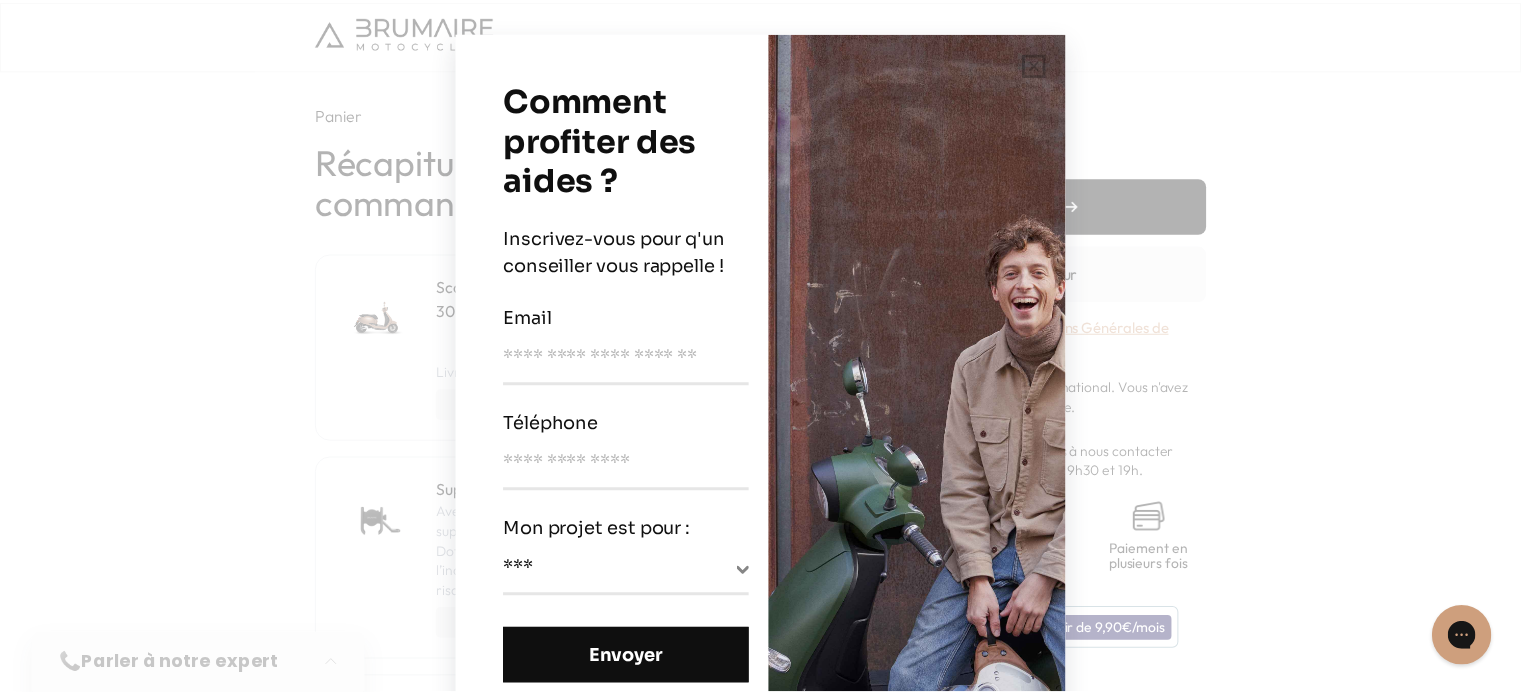 scroll, scrollTop: 0, scrollLeft: 0, axis: both 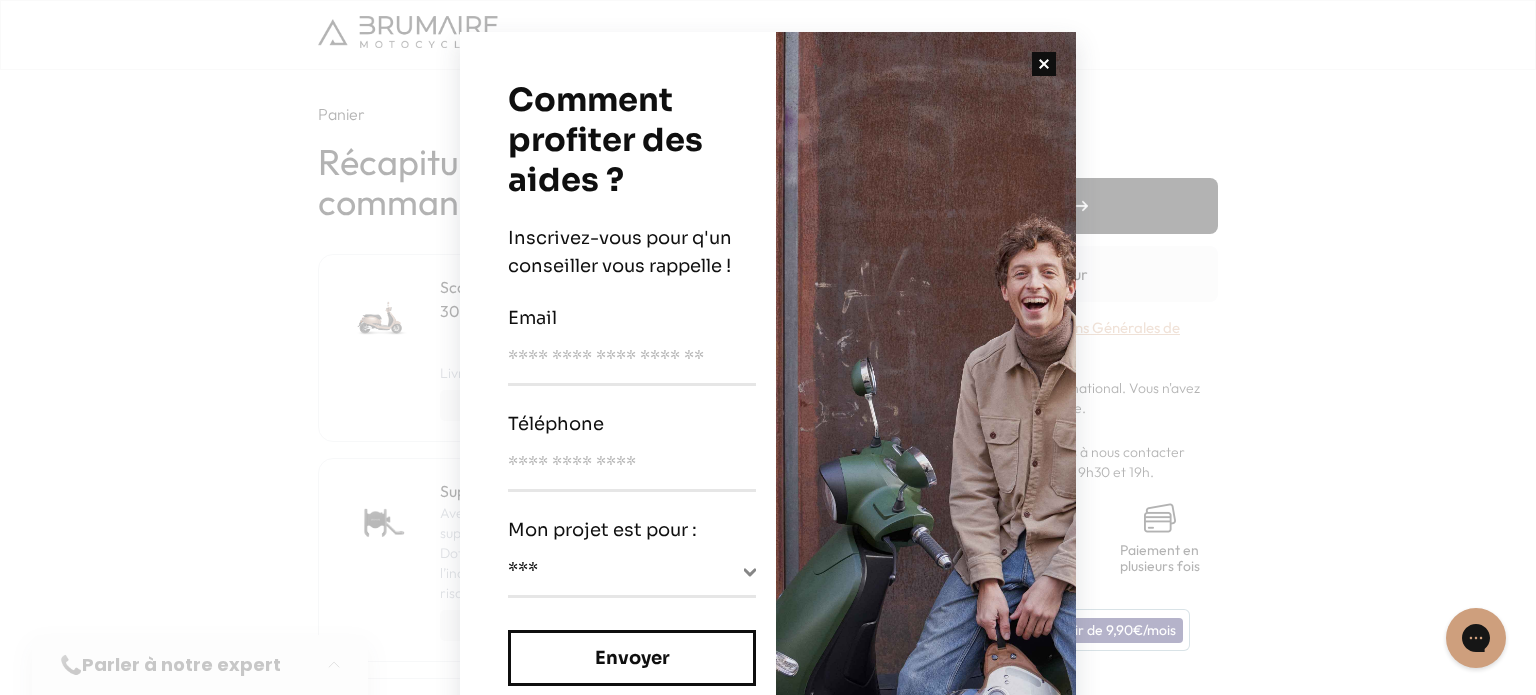 click at bounding box center (1044, 64) 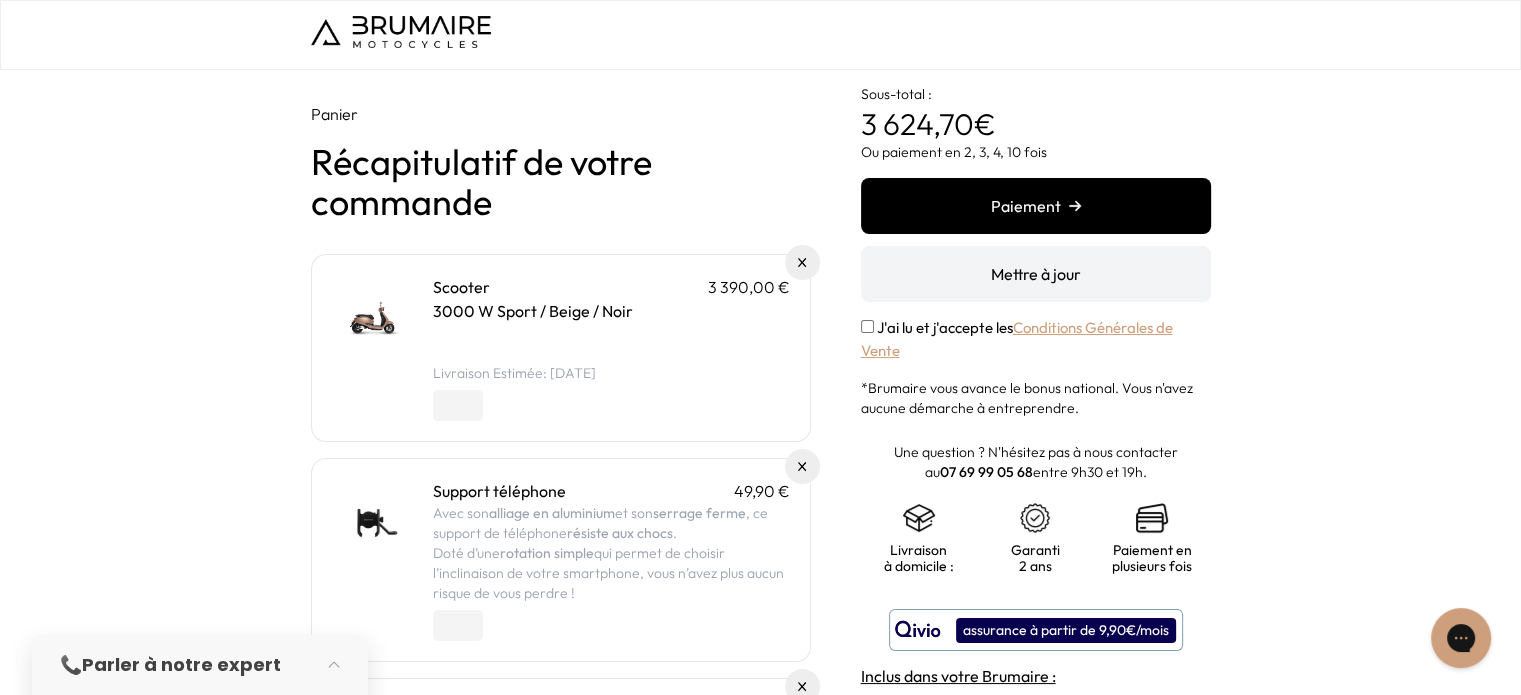 click at bounding box center (760, 695) 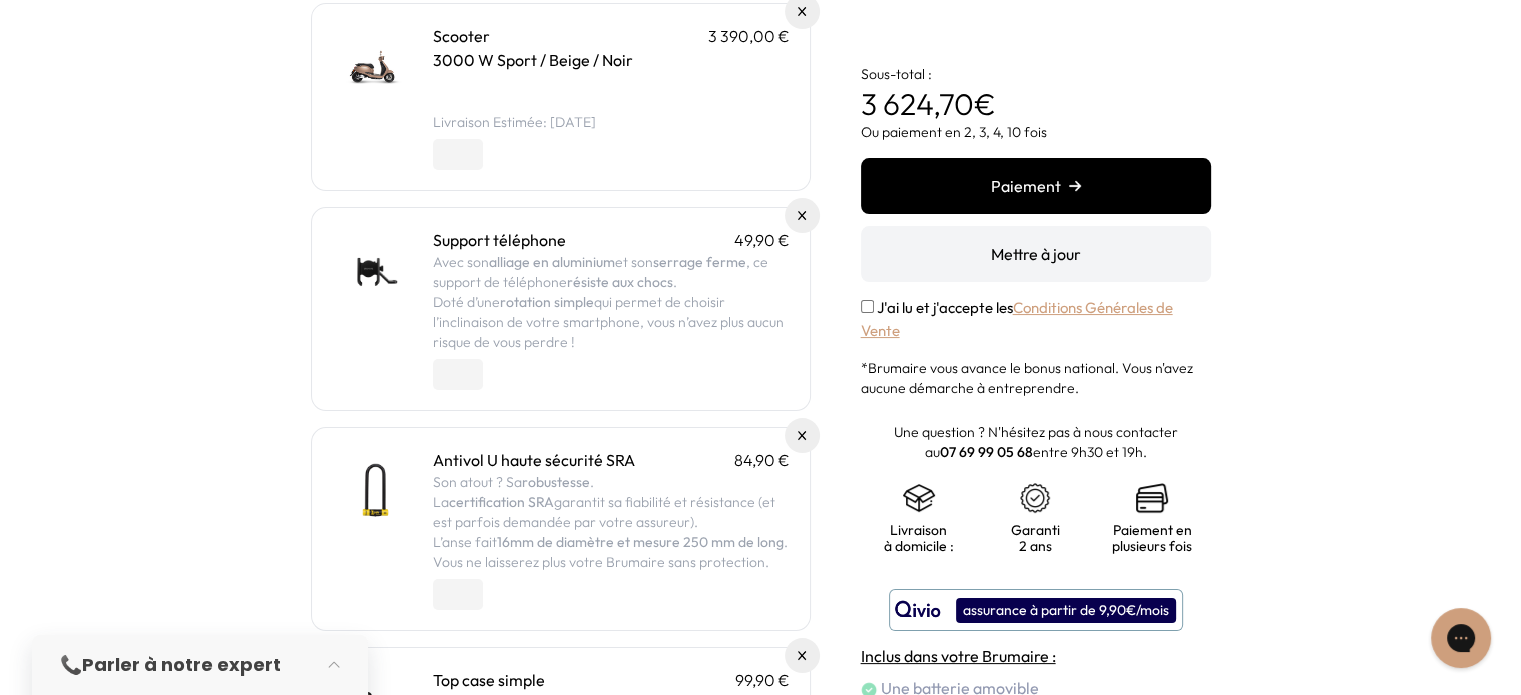 scroll, scrollTop: 0, scrollLeft: 0, axis: both 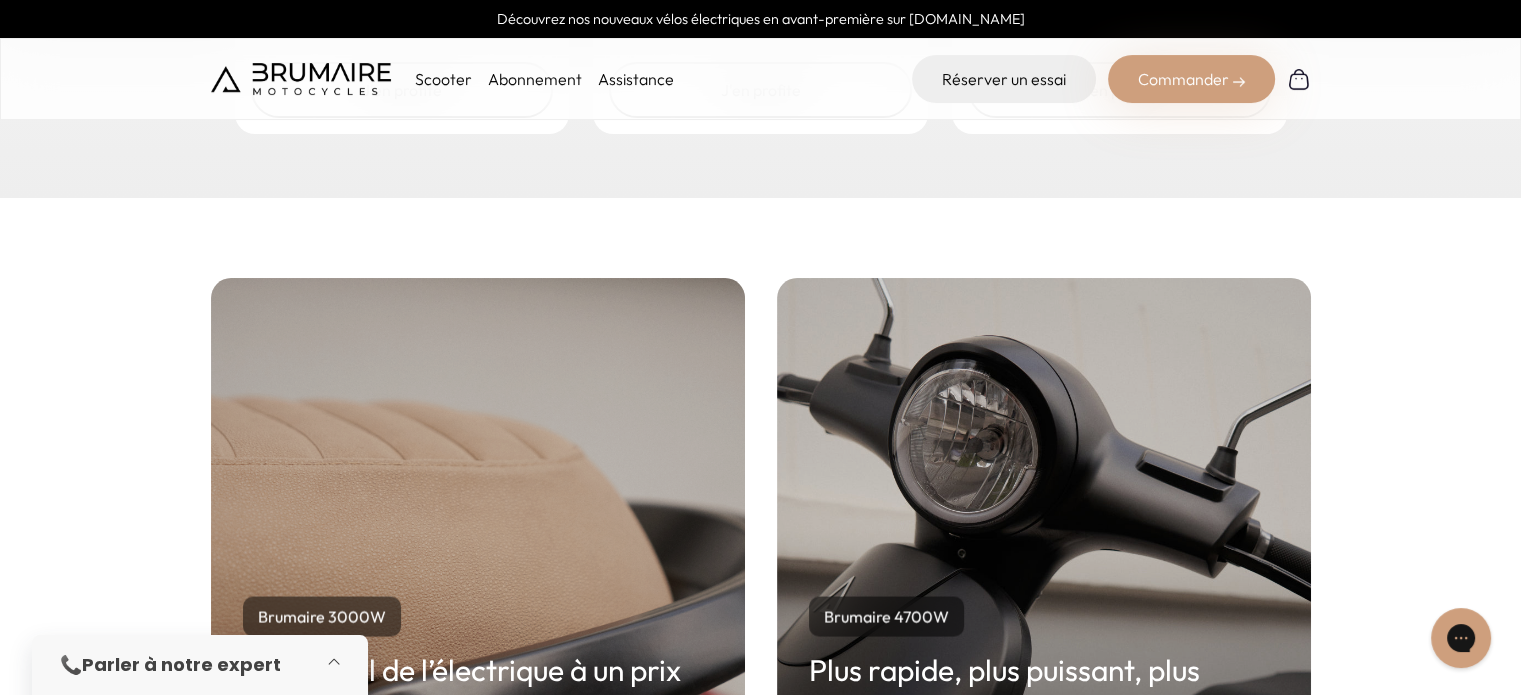 click at bounding box center [340, 665] 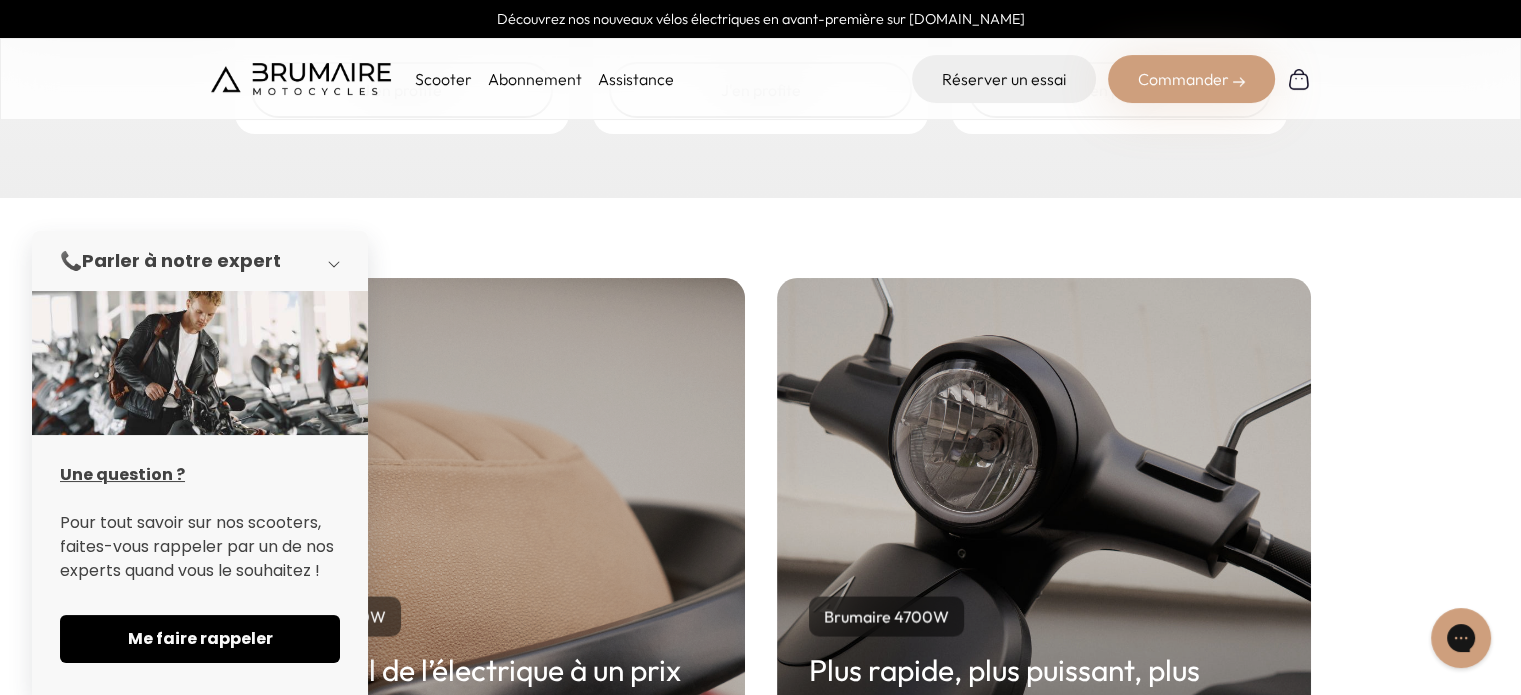 click at bounding box center (340, 261) 